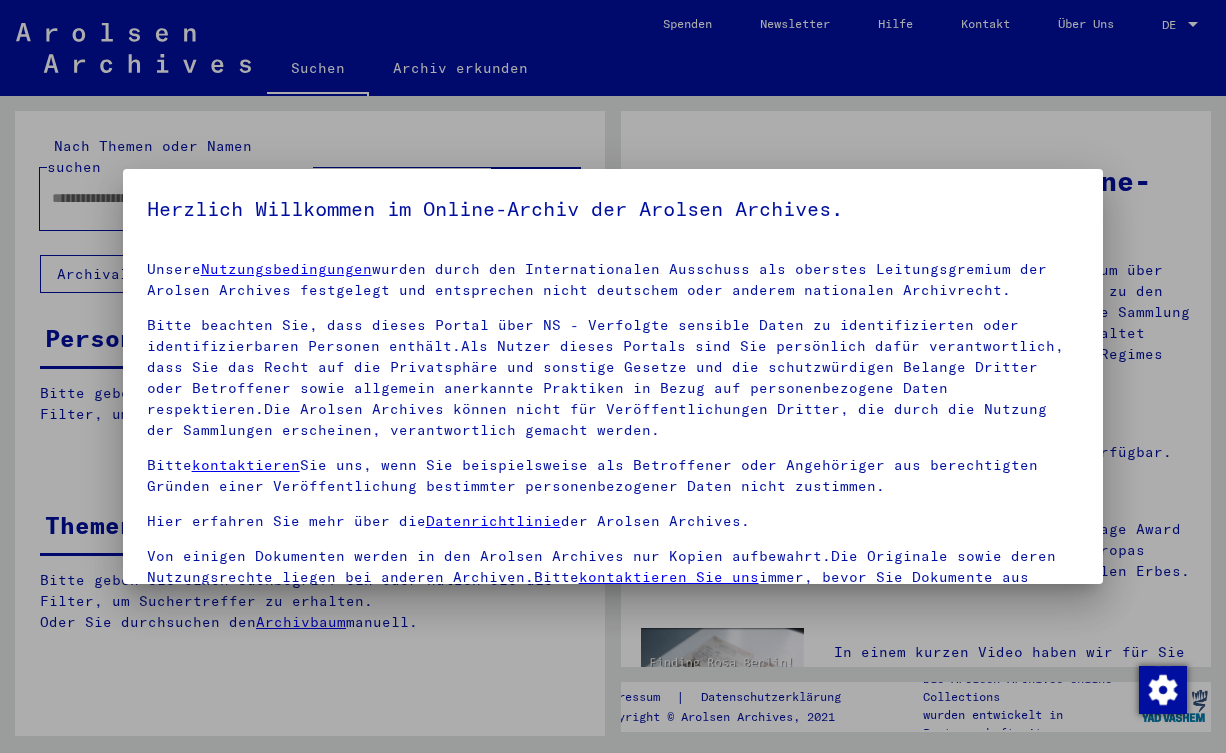 scroll, scrollTop: 0, scrollLeft: 0, axis: both 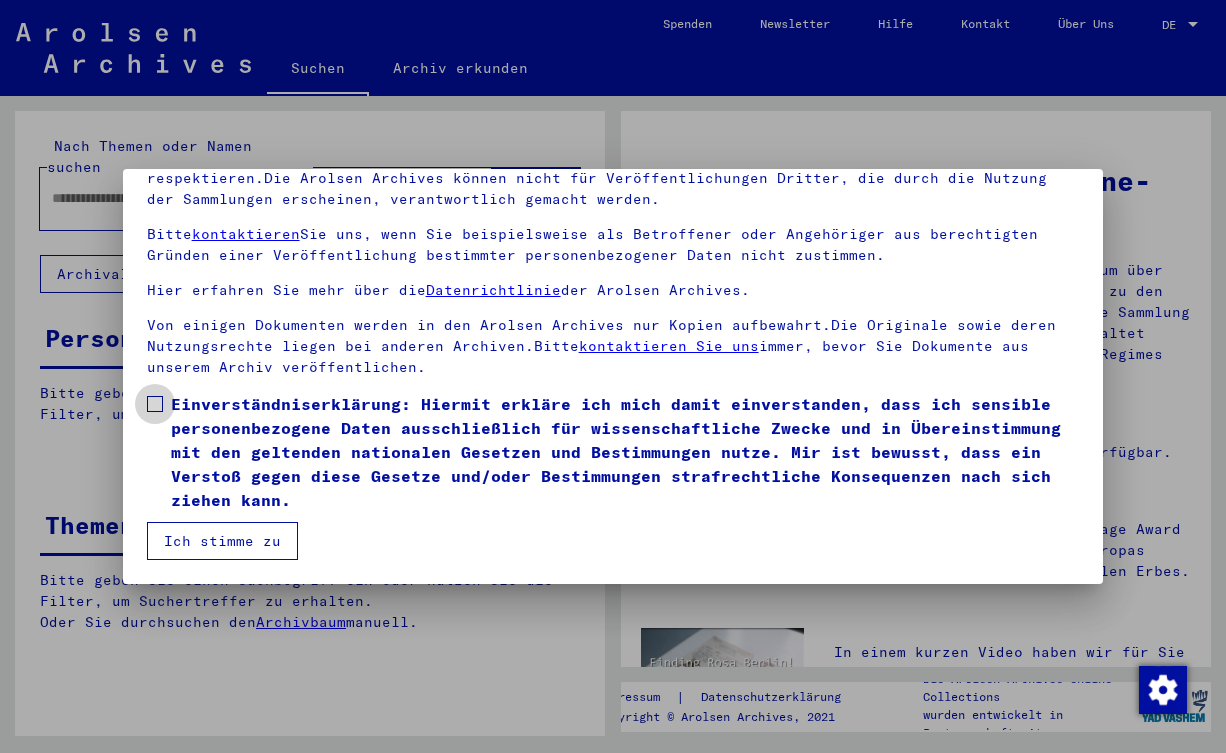 drag, startPoint x: 241, startPoint y: 475, endPoint x: 239, endPoint y: 518, distance: 43.046486 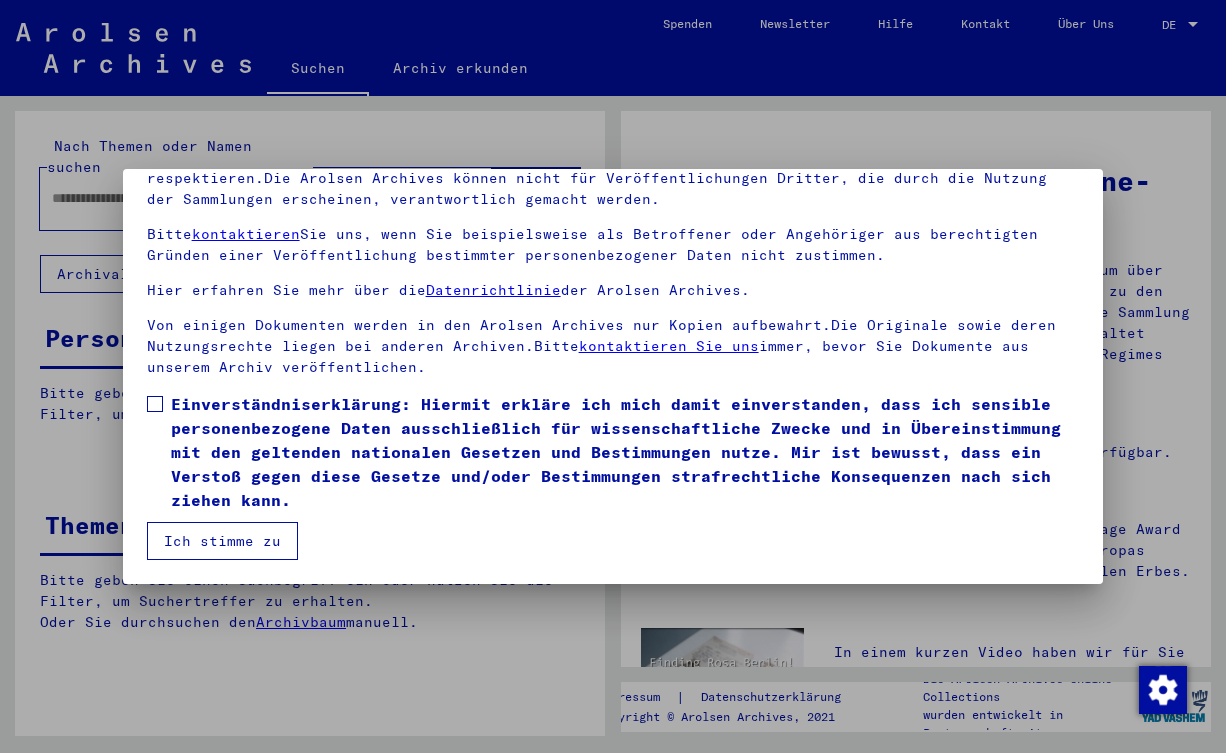 drag, startPoint x: 236, startPoint y: 537, endPoint x: 252, endPoint y: 493, distance: 46.818798 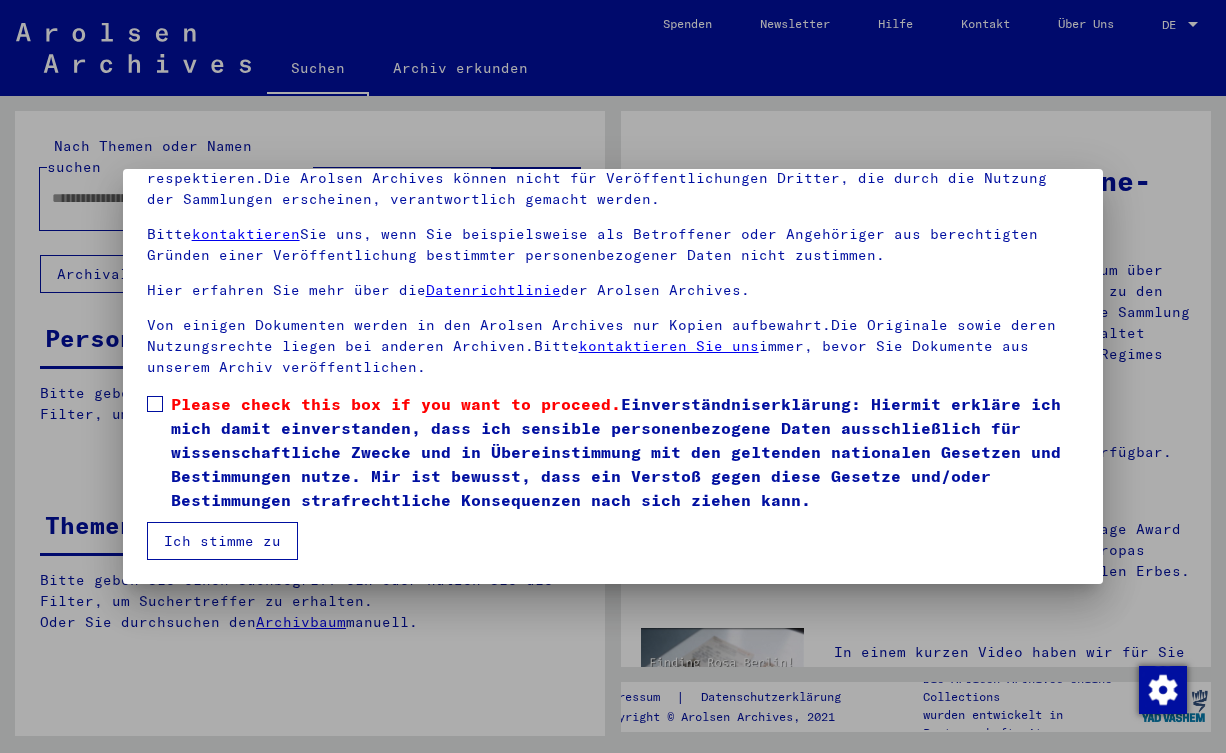 click on "Ich stimme zu" at bounding box center [222, 541] 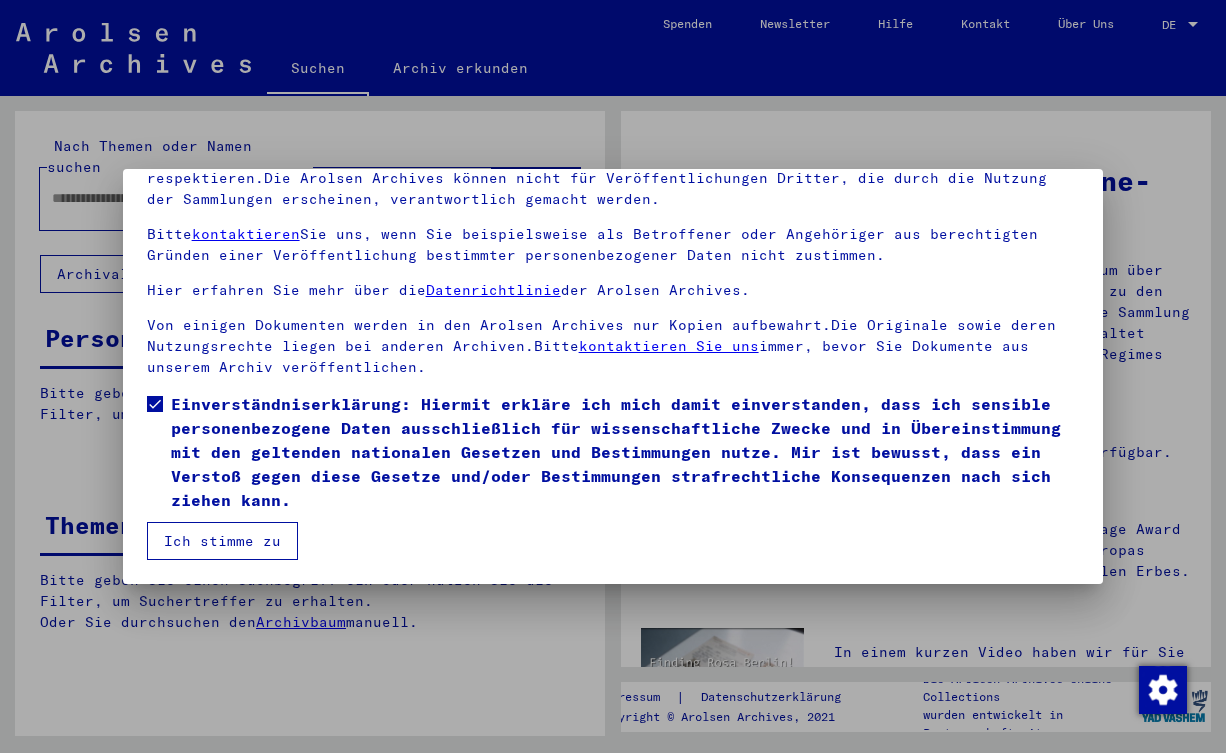 click on "Ich stimme zu" at bounding box center (222, 541) 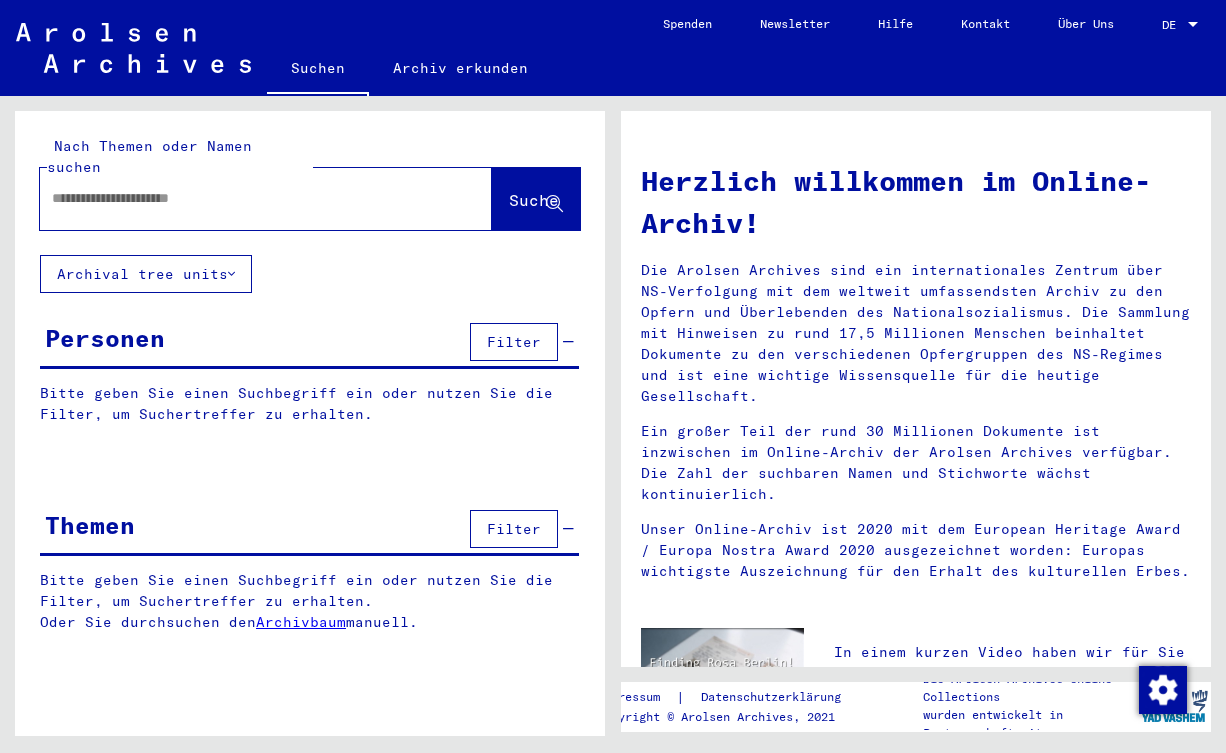 click 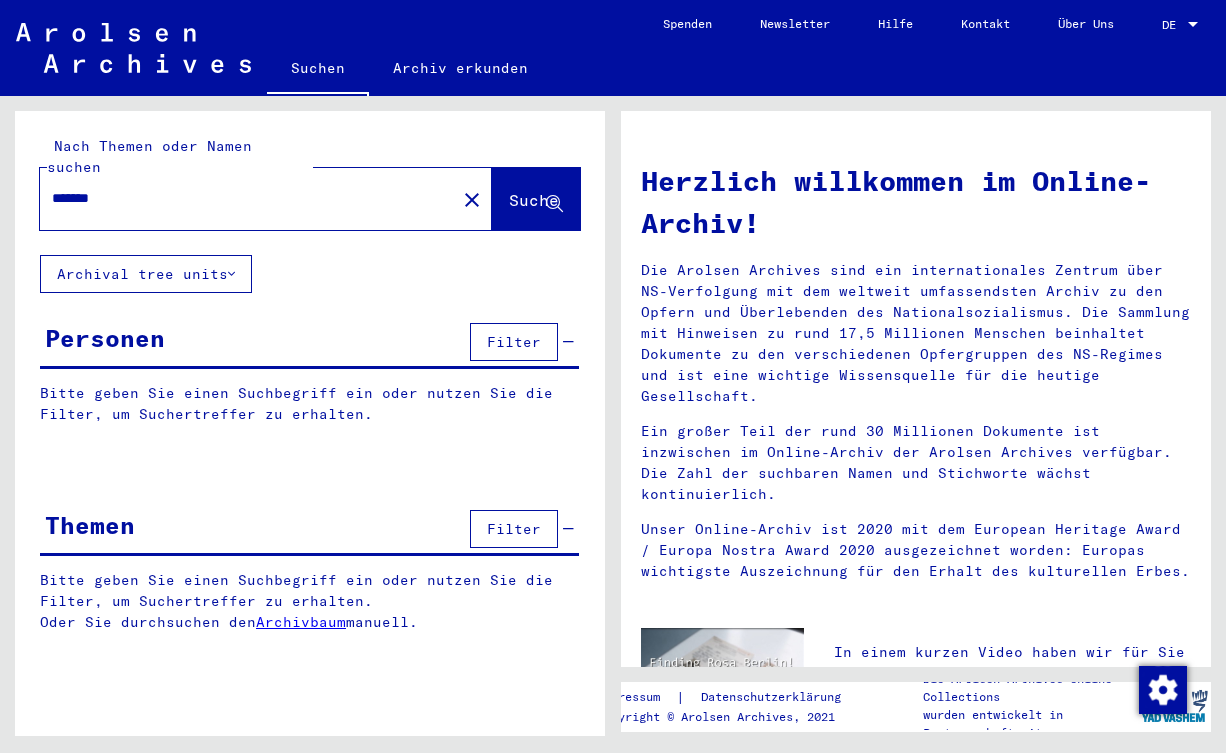 type on "*******" 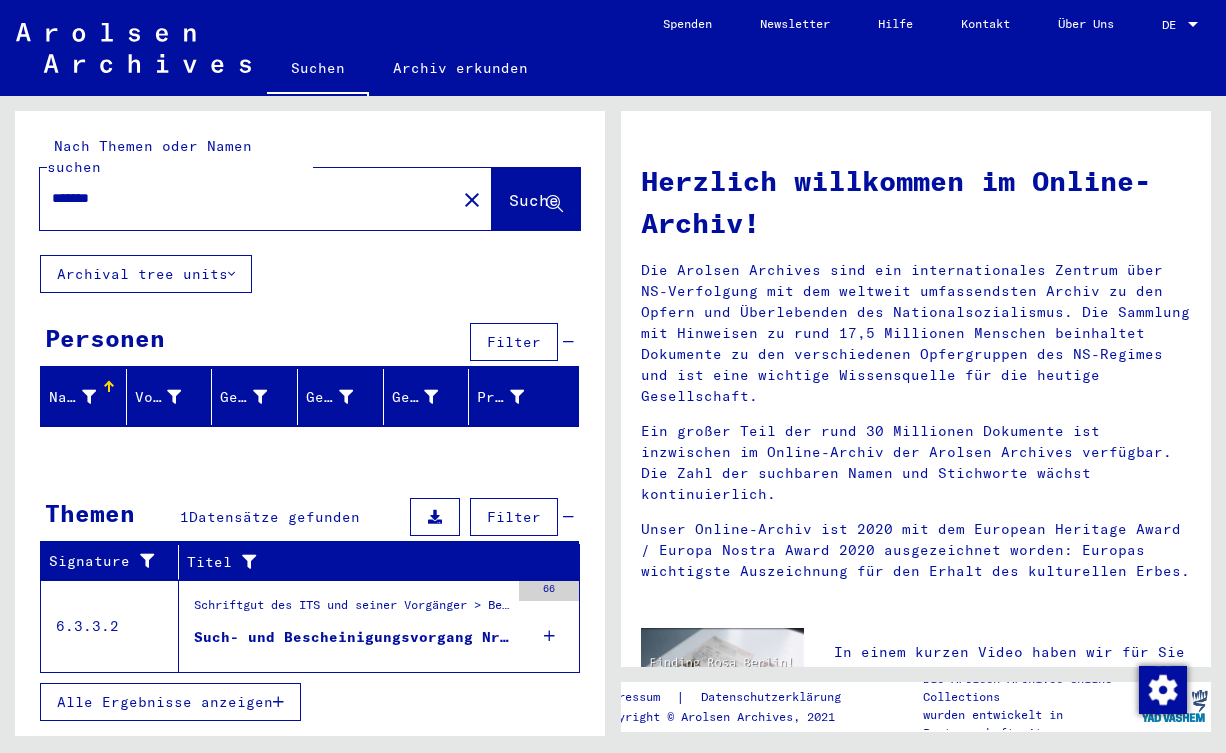 click on "Nachname" at bounding box center [72, 397] 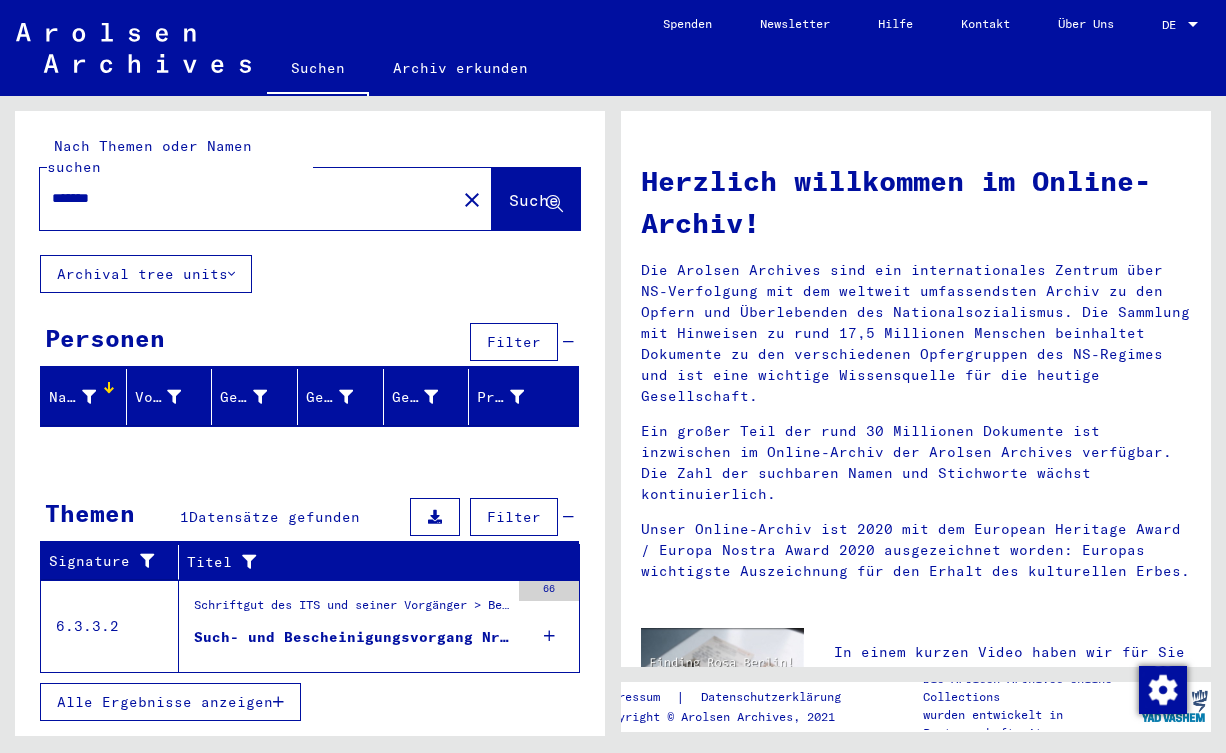 drag, startPoint x: 289, startPoint y: 605, endPoint x: 305, endPoint y: 606, distance: 16.03122 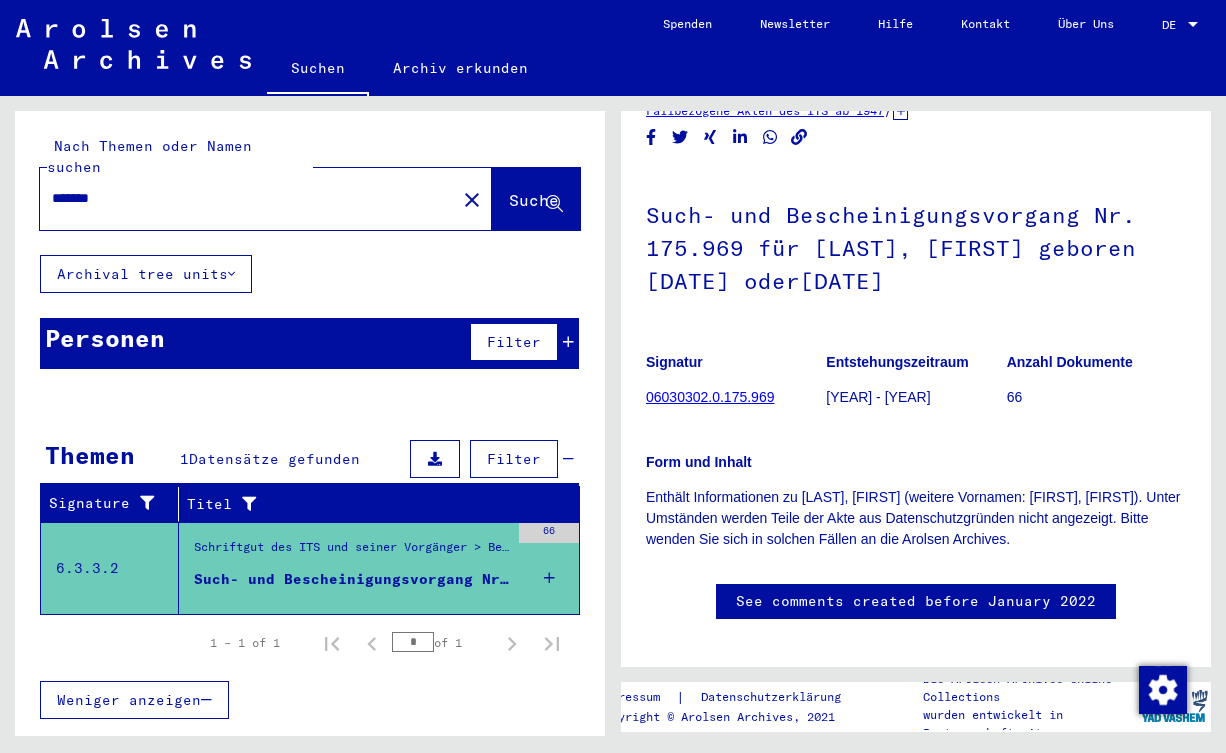 scroll, scrollTop: 0, scrollLeft: 0, axis: both 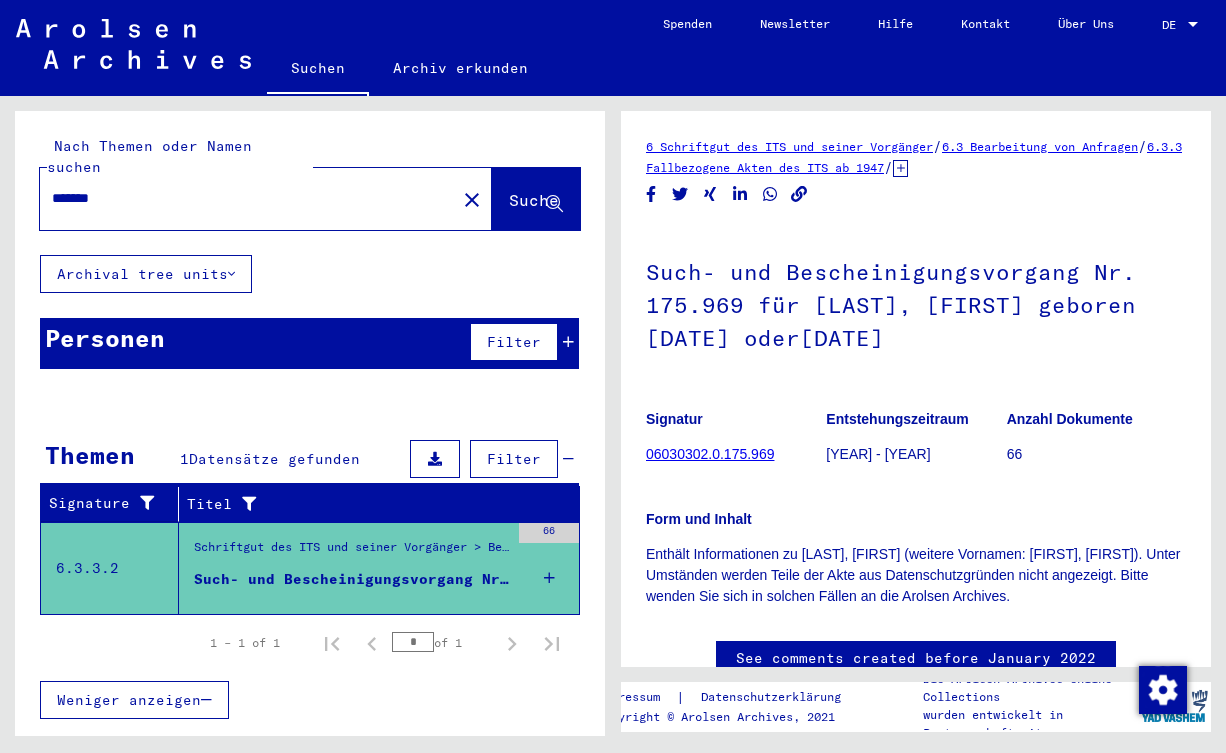 click on "*******" at bounding box center [248, 198] 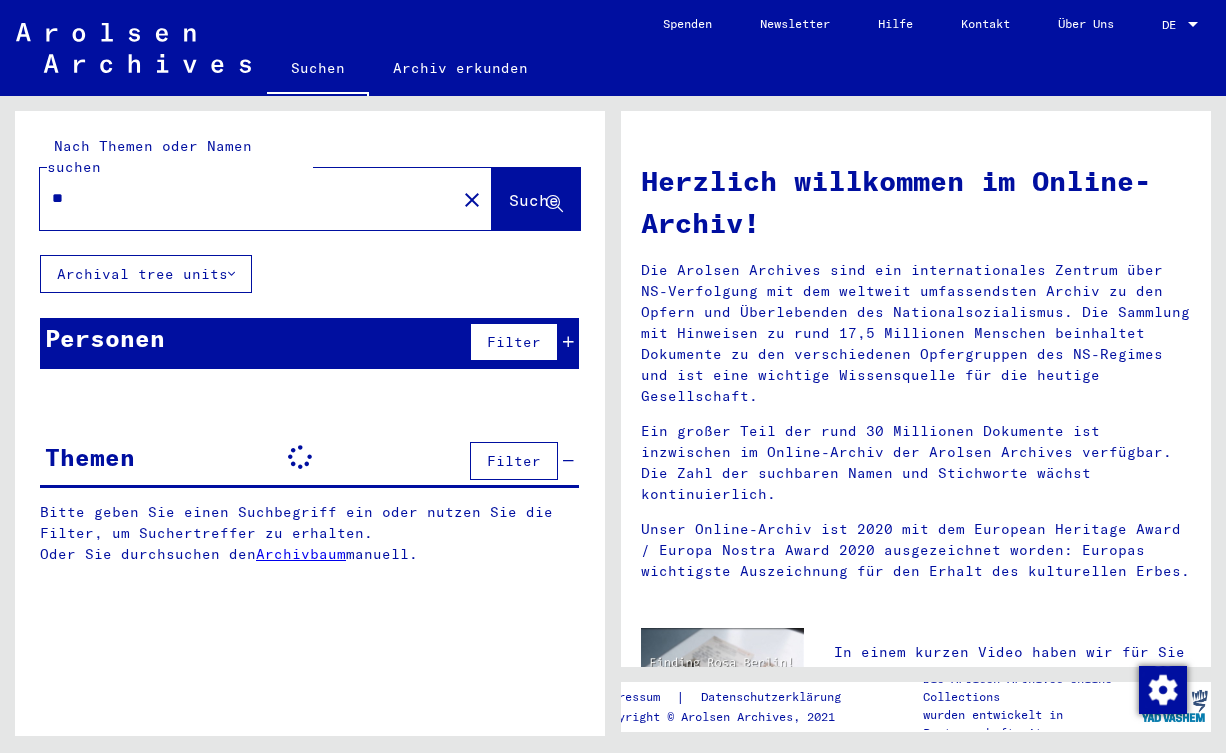 type on "*" 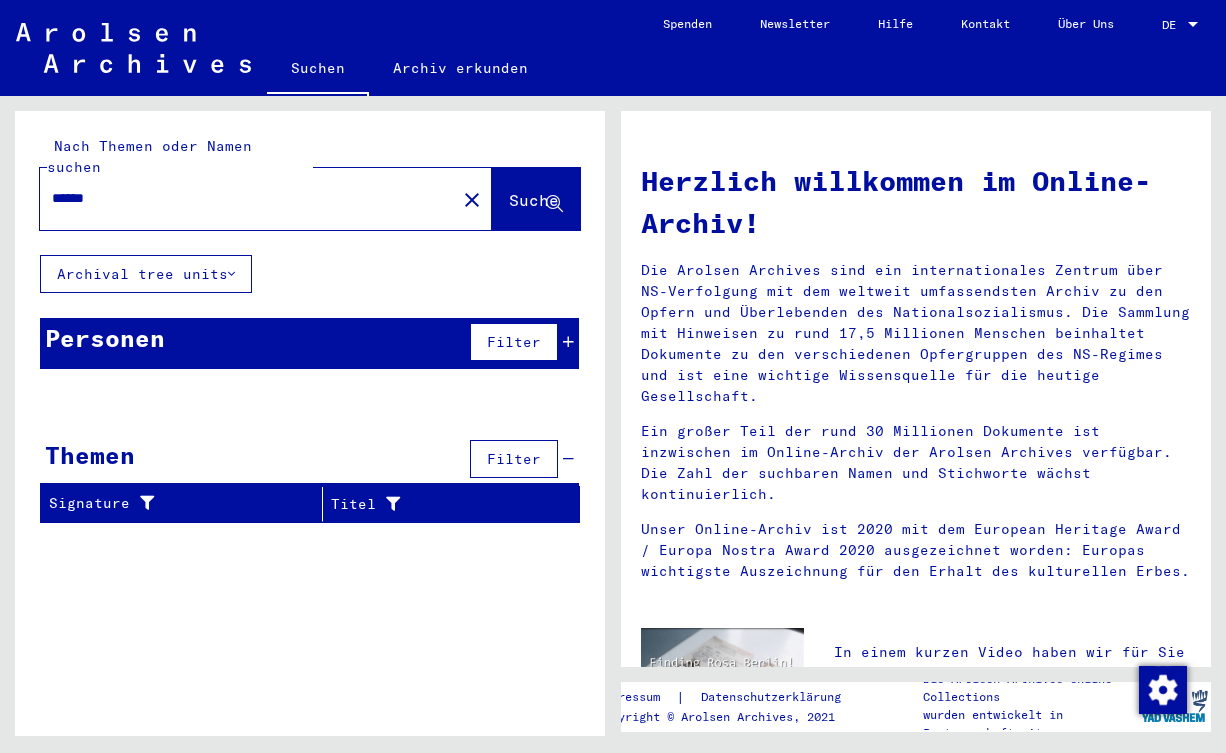 type on "******" 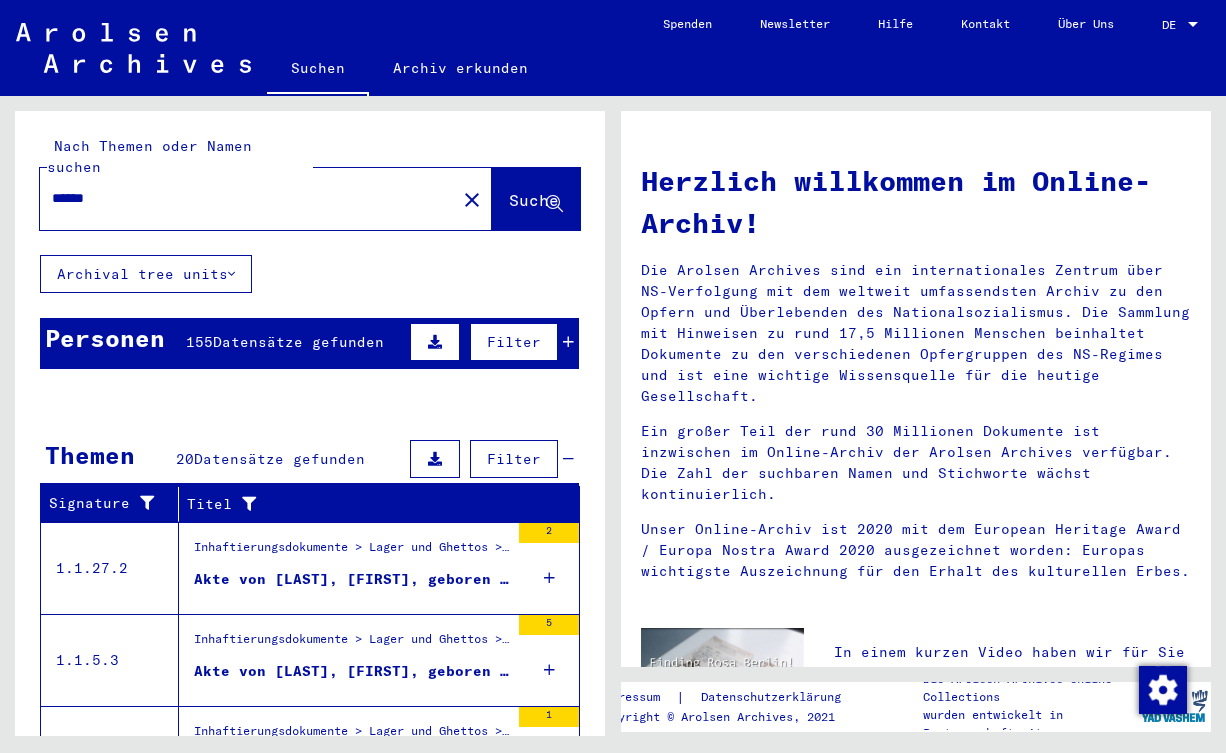 click on "Personen" at bounding box center (105, 338) 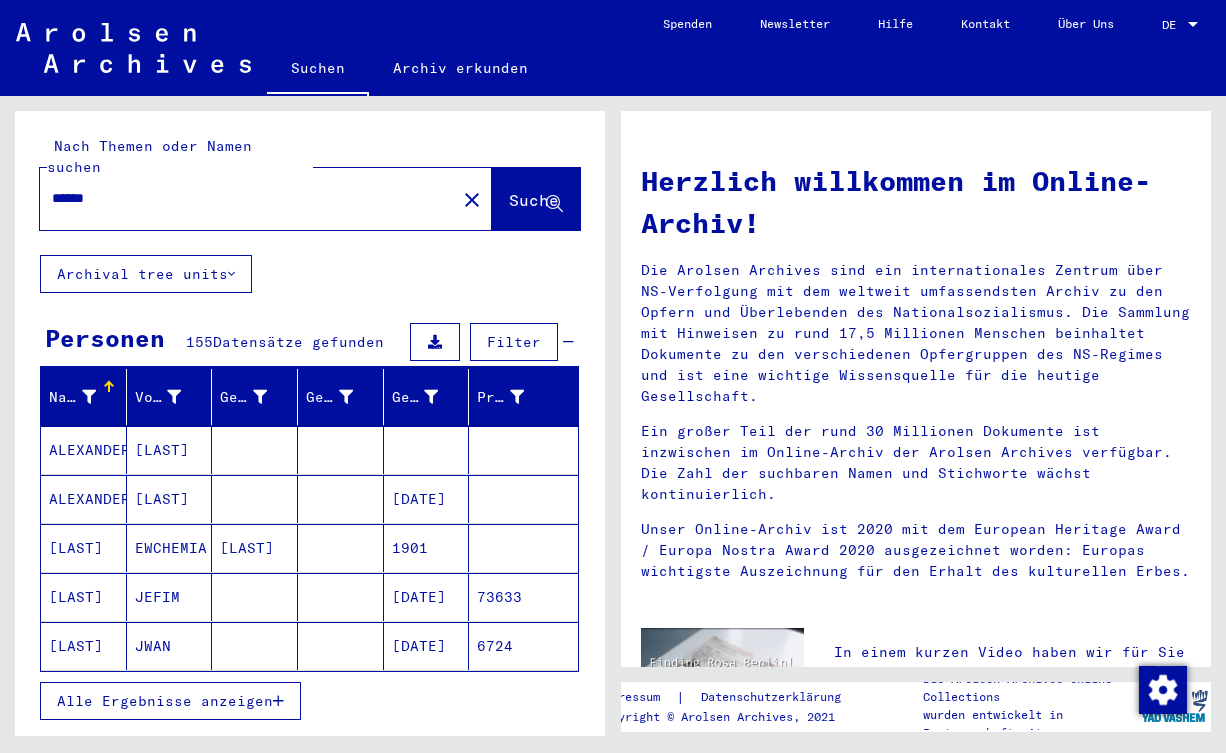 click on "Alle Ergebnisse anzeigen" at bounding box center (165, 701) 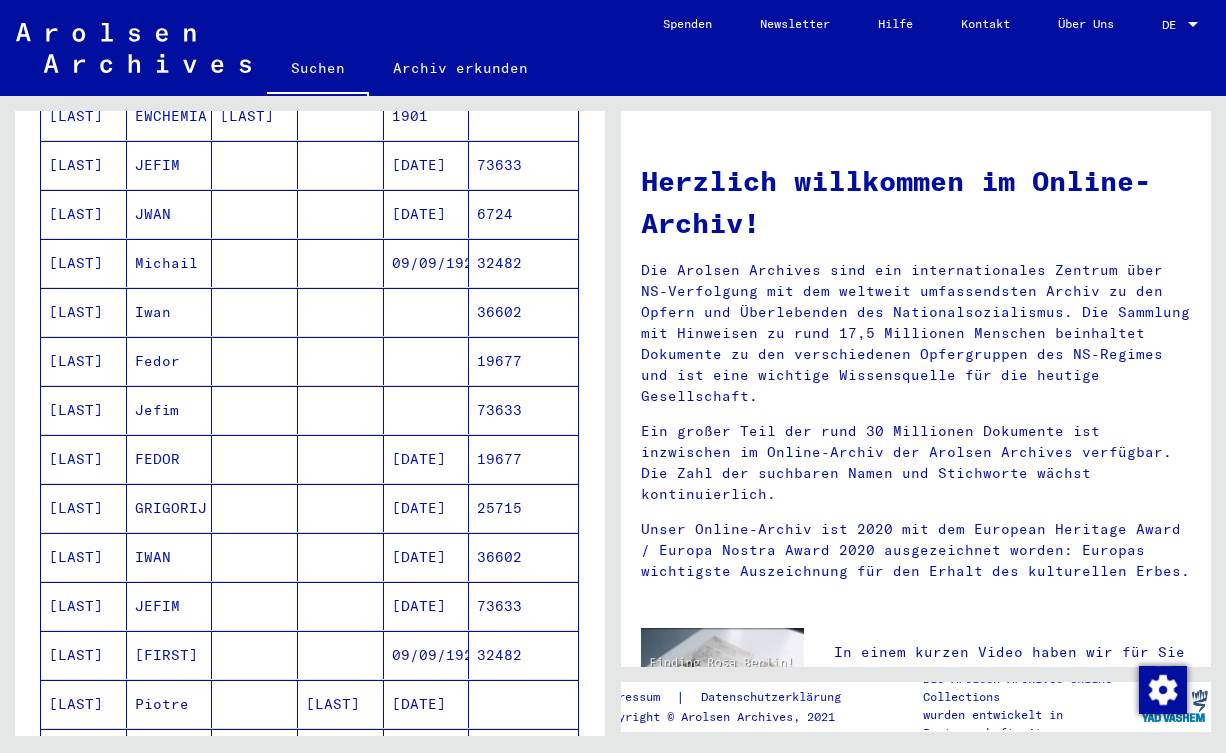 click on "FEDOR" at bounding box center (170, 508) 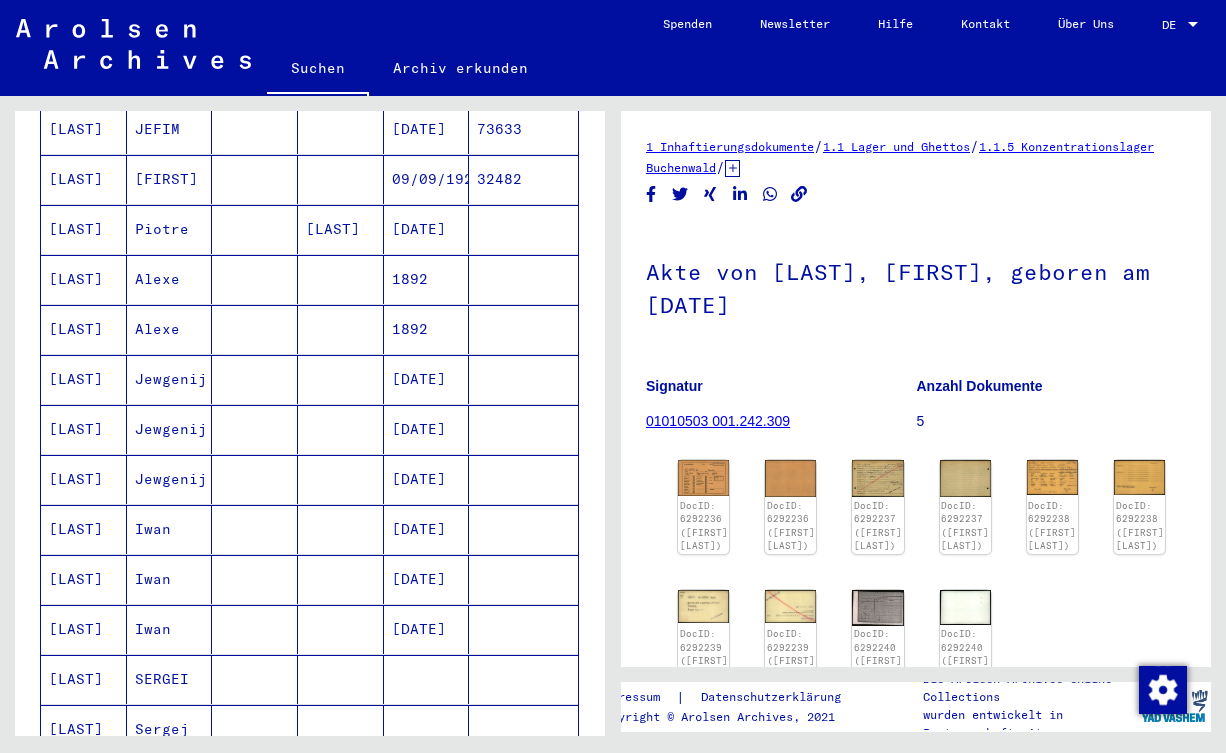 scroll, scrollTop: 1082, scrollLeft: 0, axis: vertical 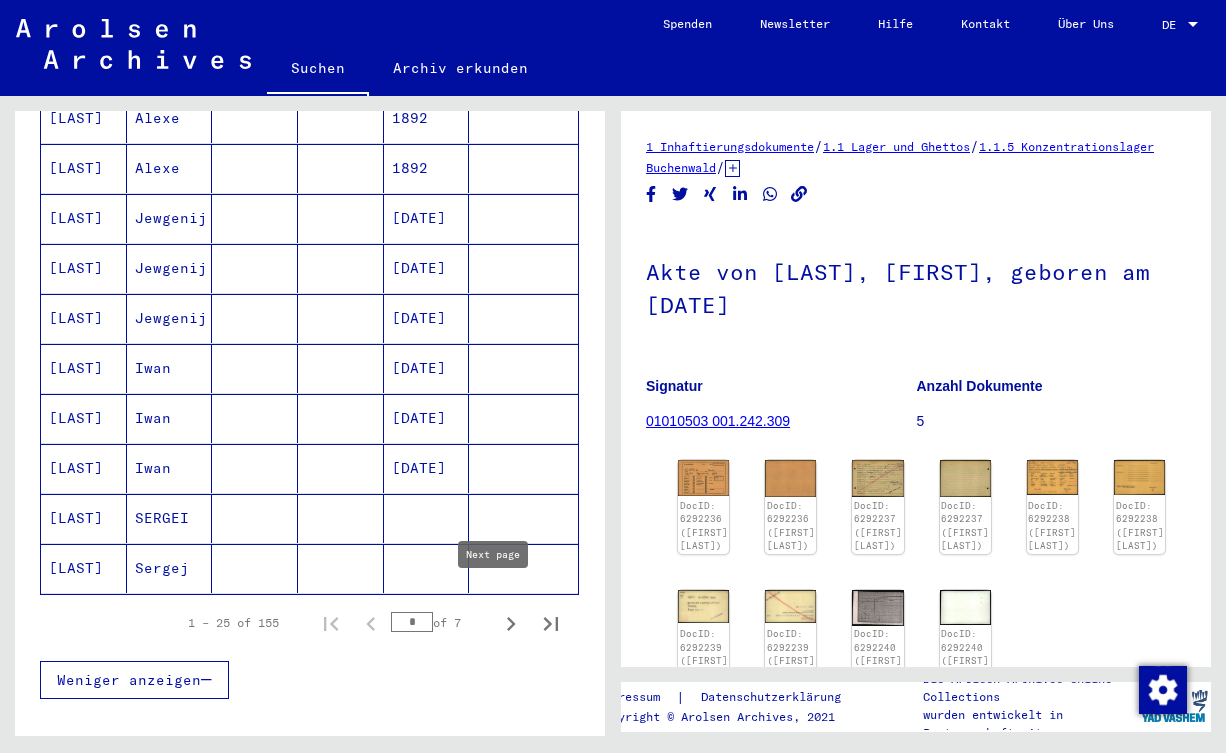 click 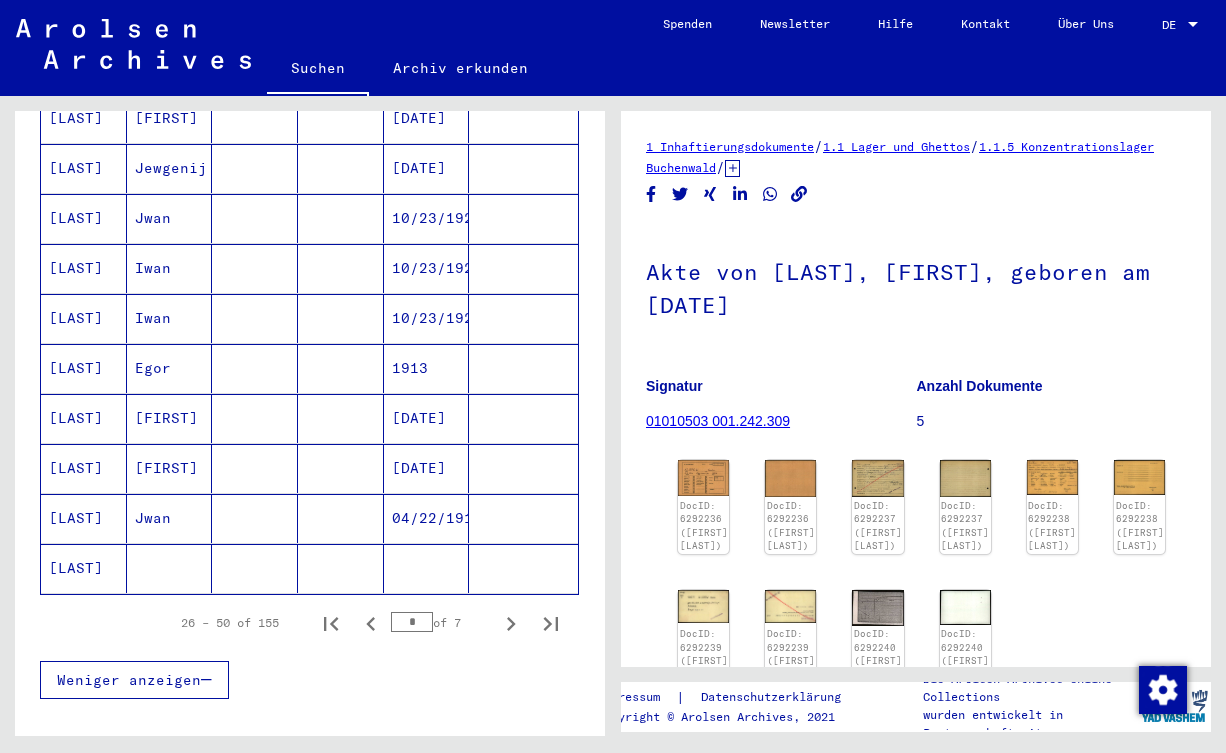 click 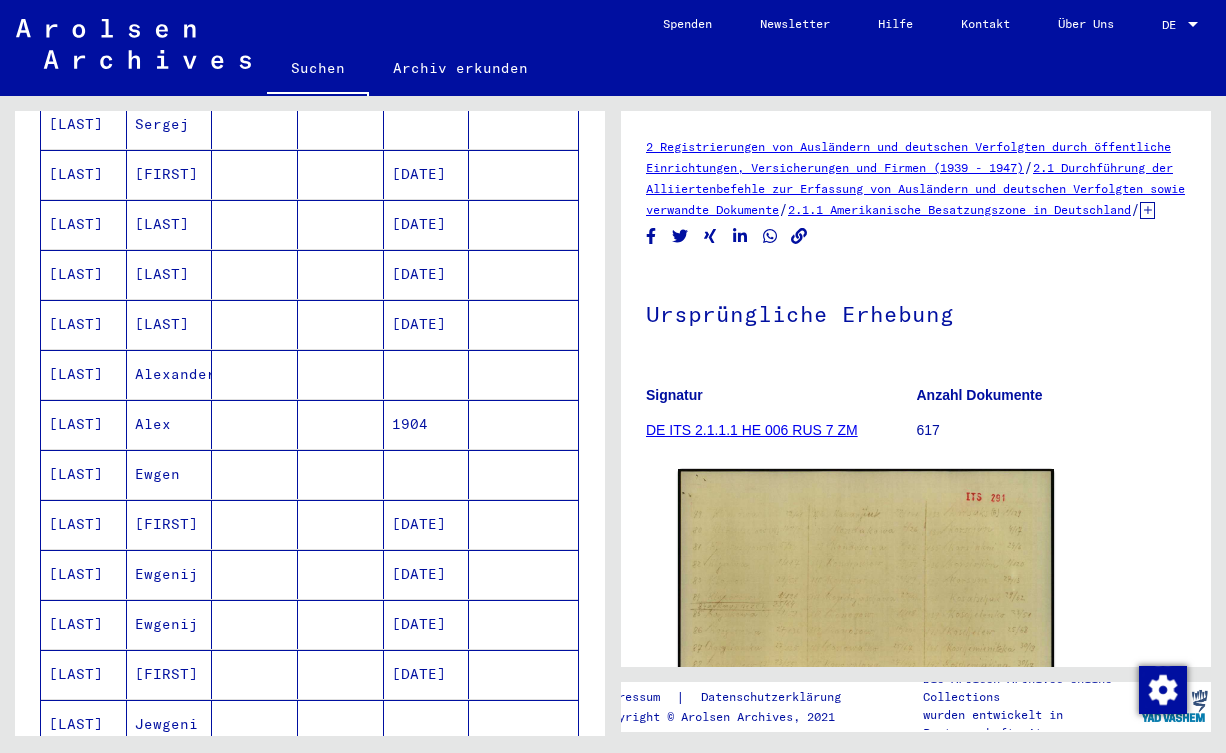 scroll, scrollTop: 0, scrollLeft: 0, axis: both 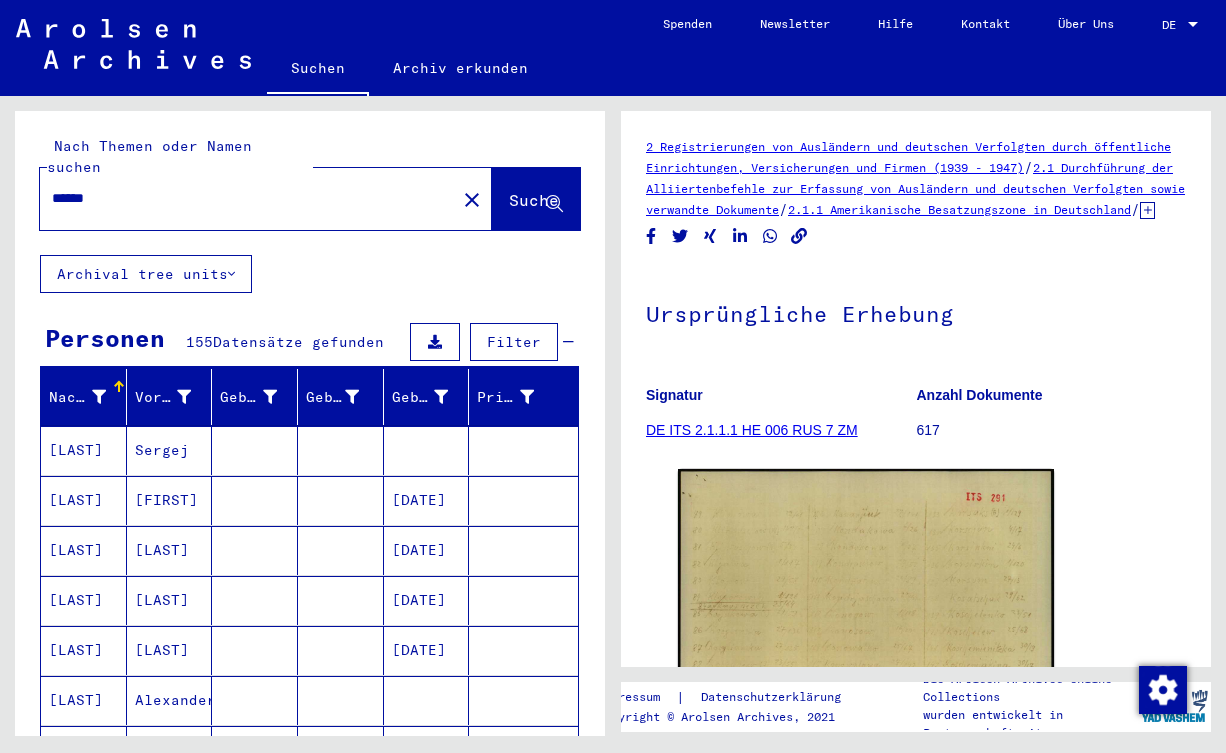 click on "******" at bounding box center (248, 198) 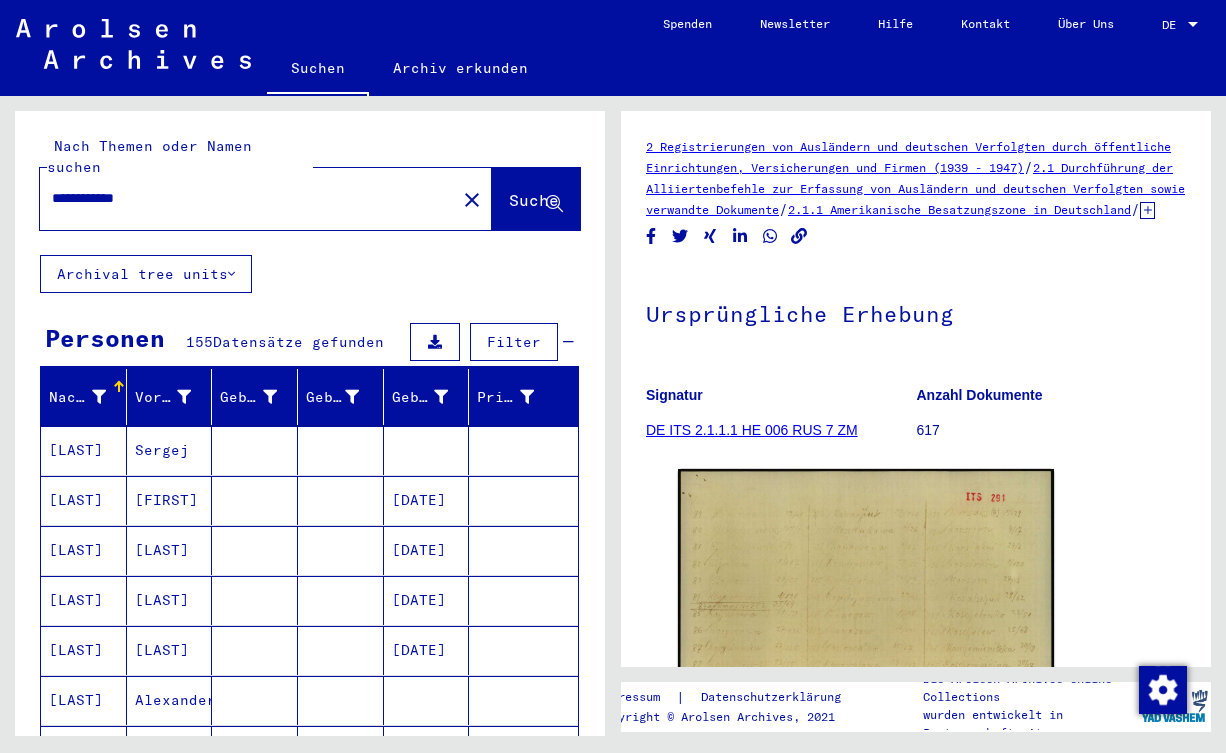 type on "**********" 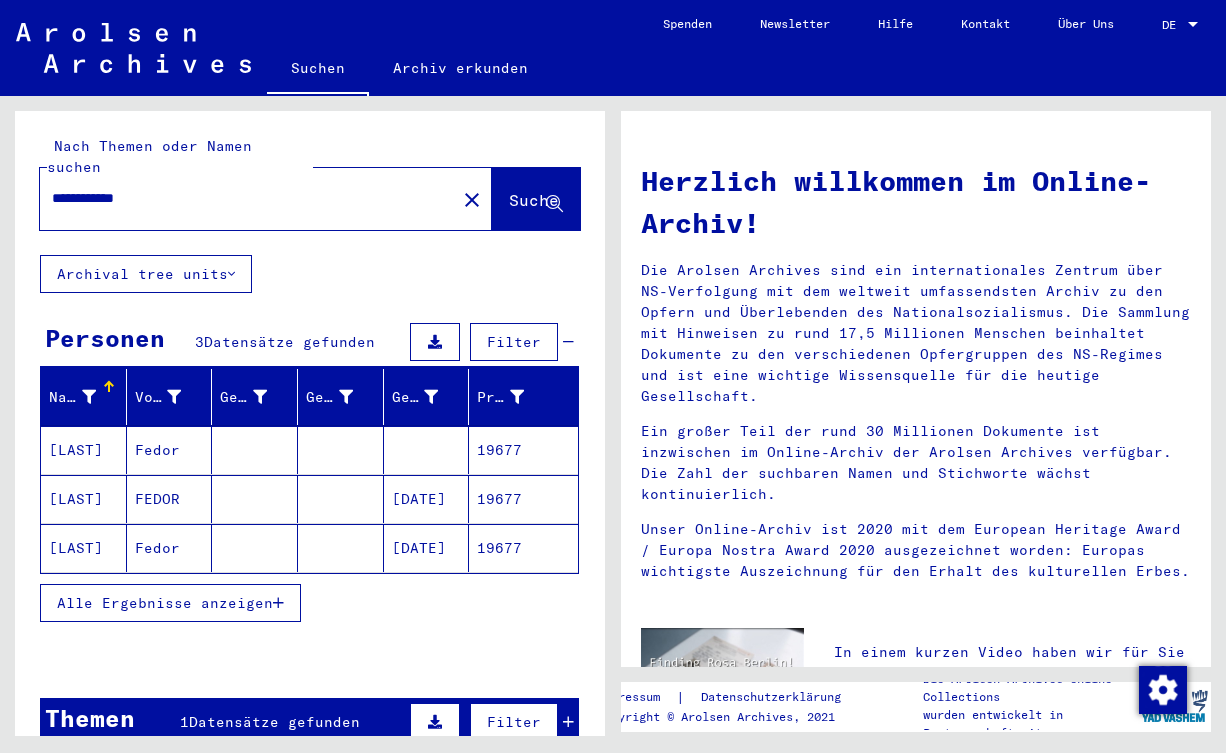 click on "Fedor" at bounding box center [170, 499] 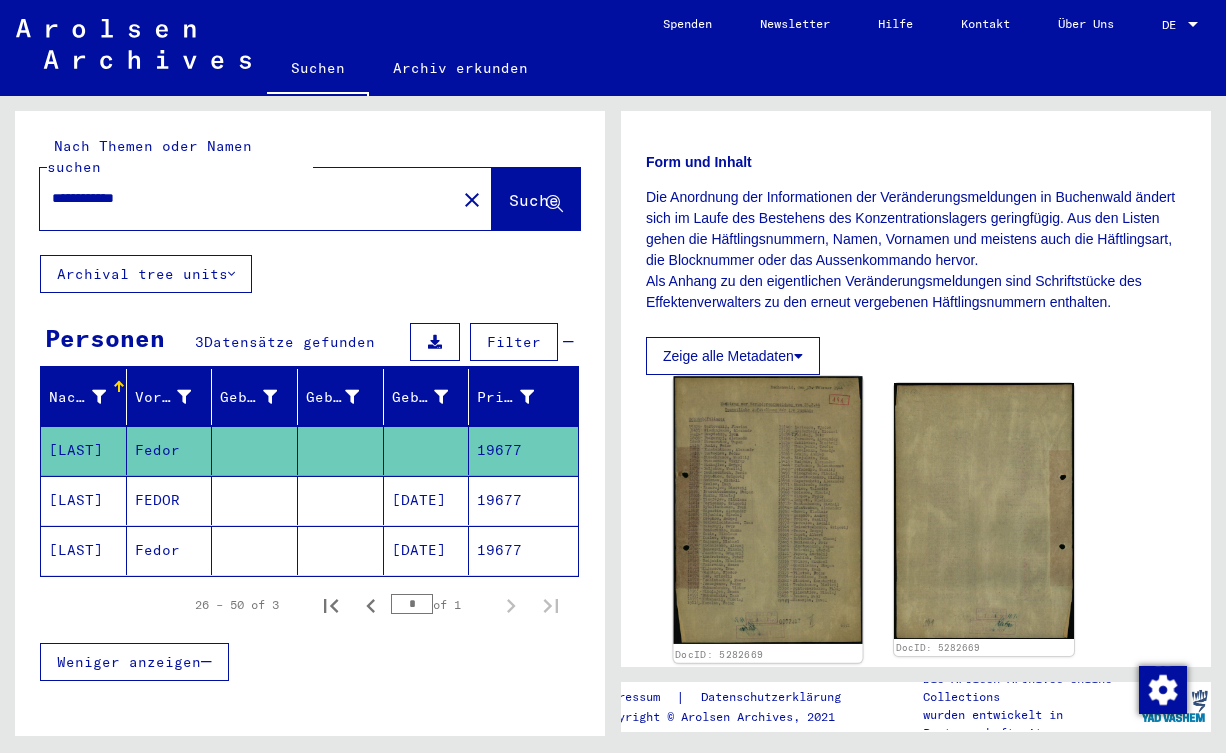 scroll, scrollTop: 432, scrollLeft: 0, axis: vertical 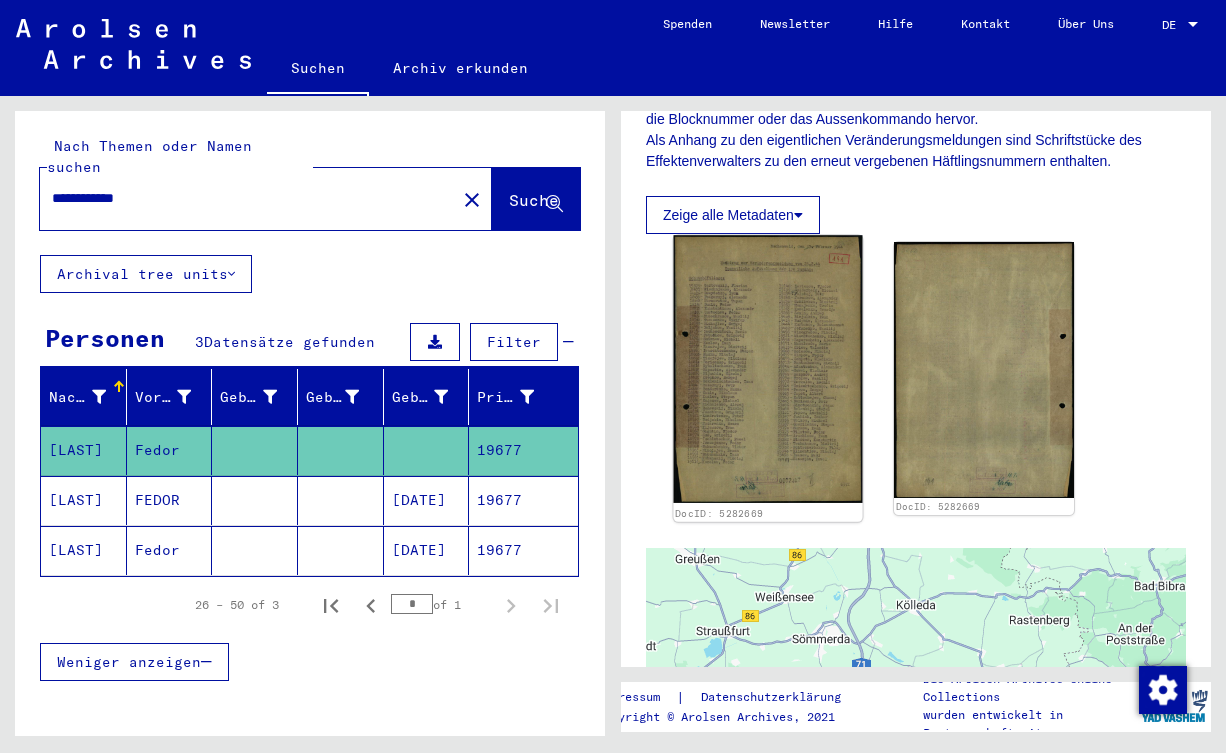 click 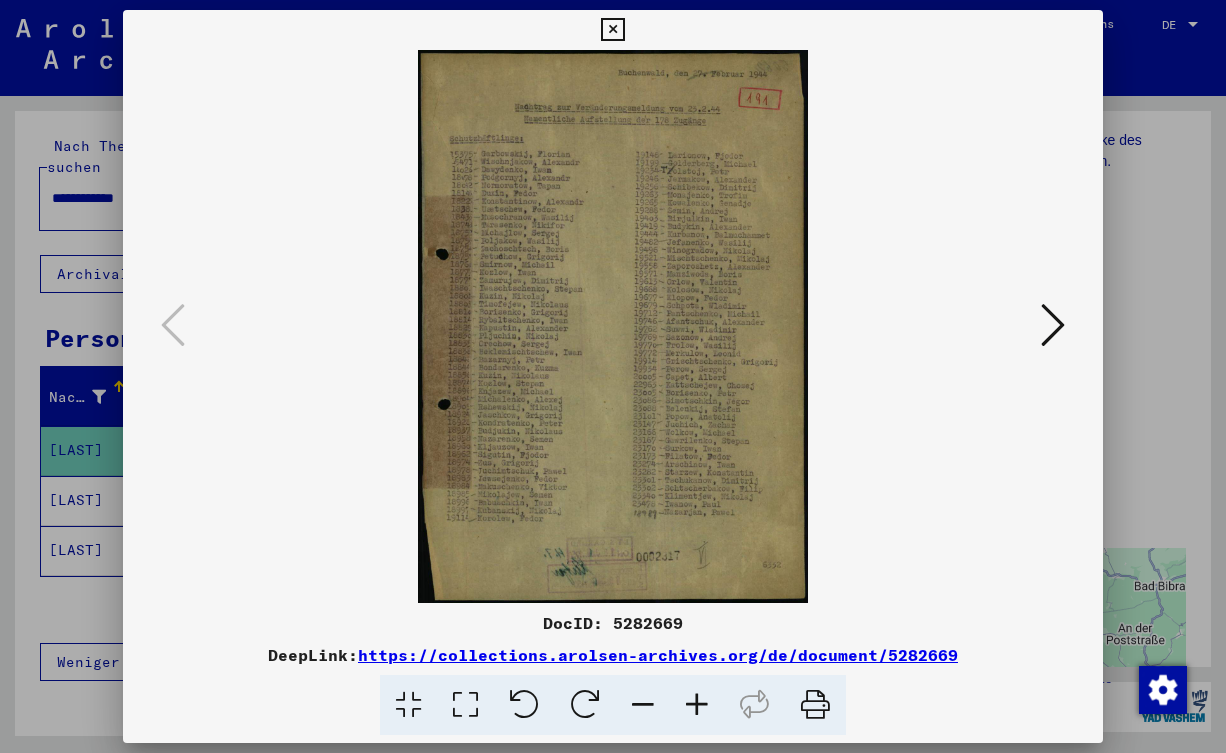 click at bounding box center (1053, 325) 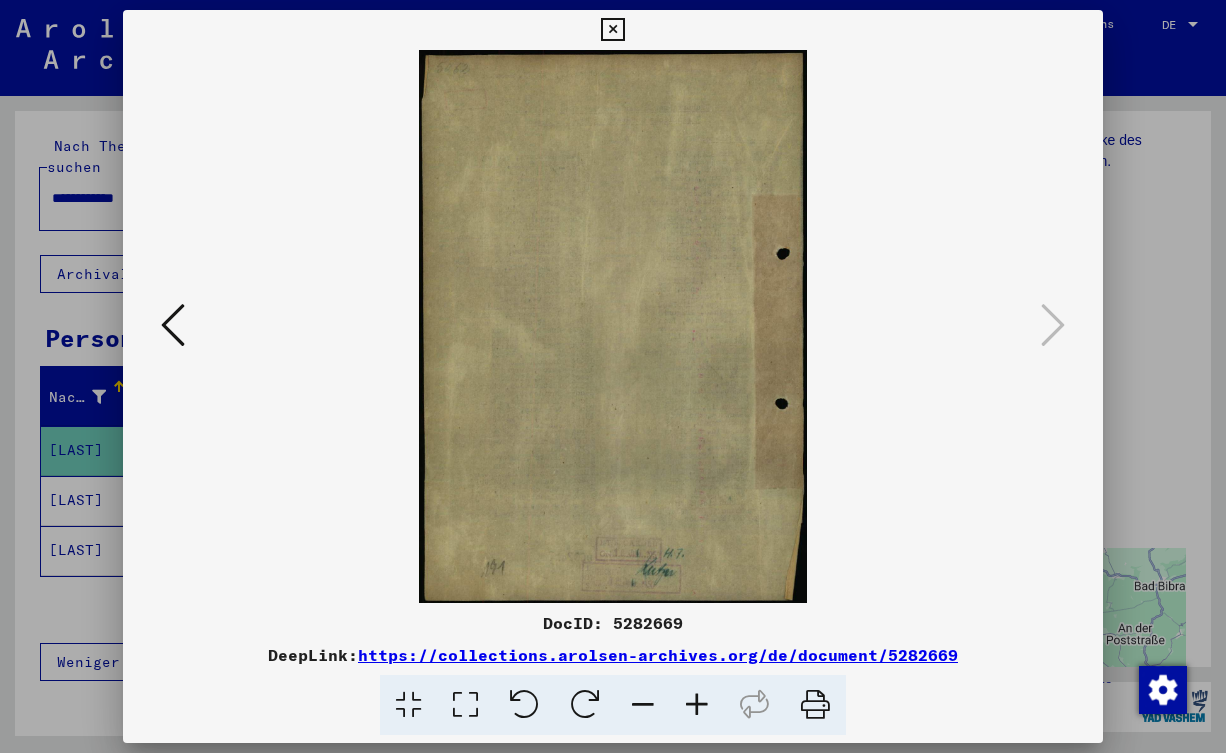 click at bounding box center (613, 376) 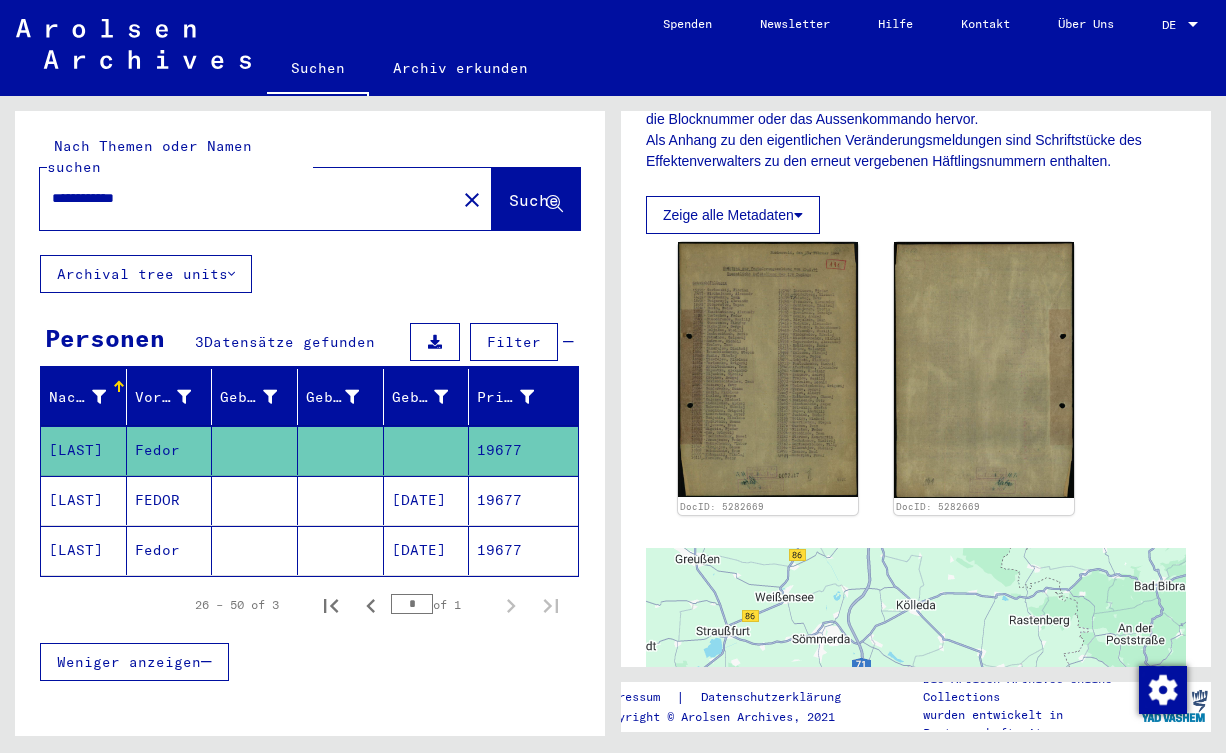 click on "Fedor" 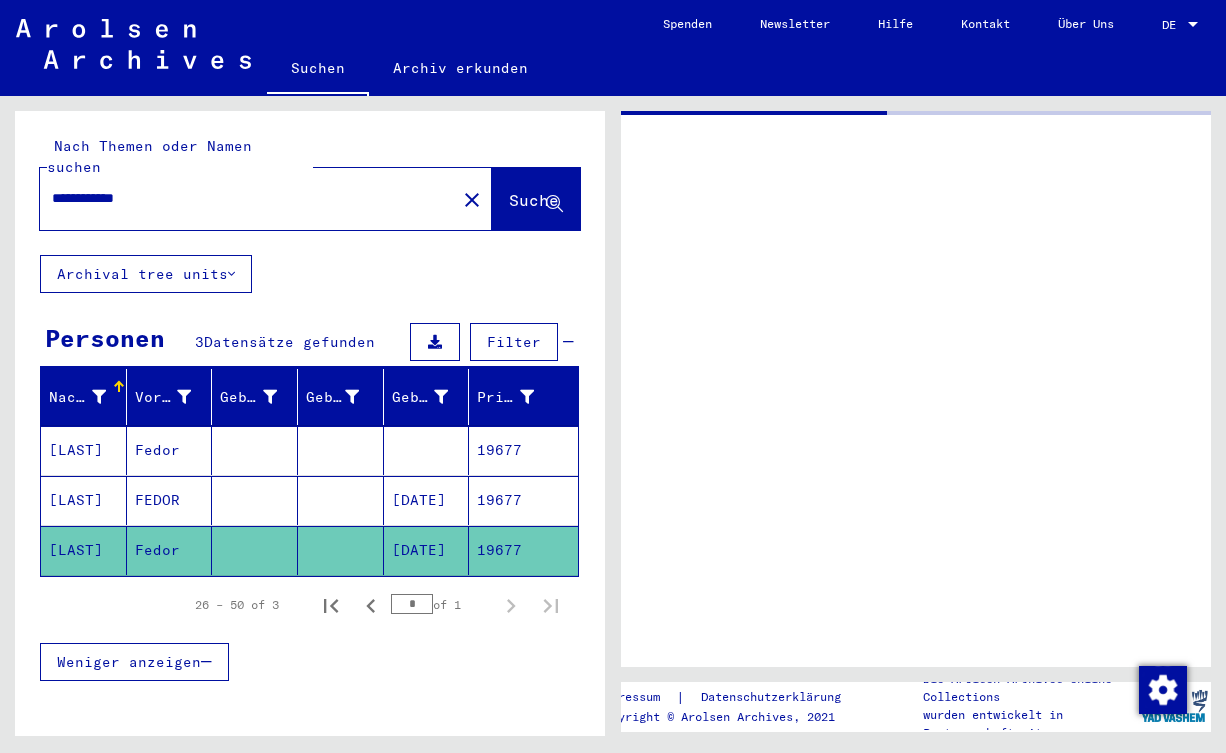scroll, scrollTop: 0, scrollLeft: 0, axis: both 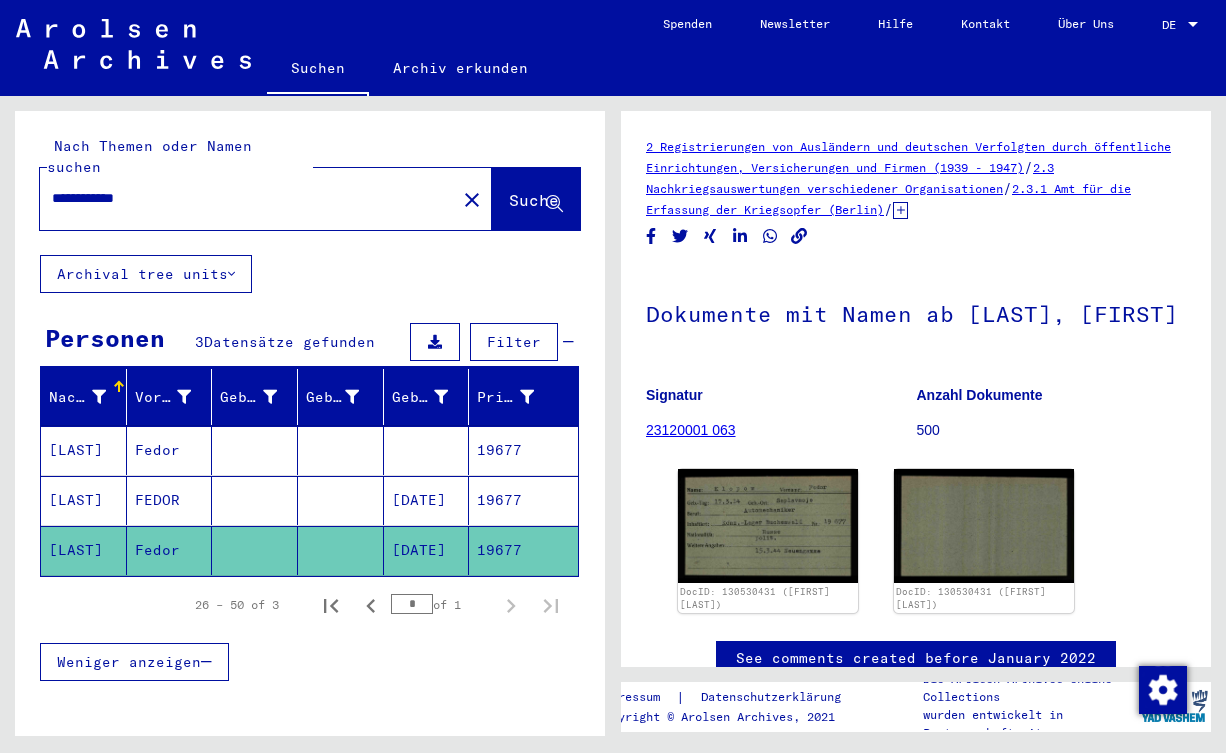 click at bounding box center (255, 500) 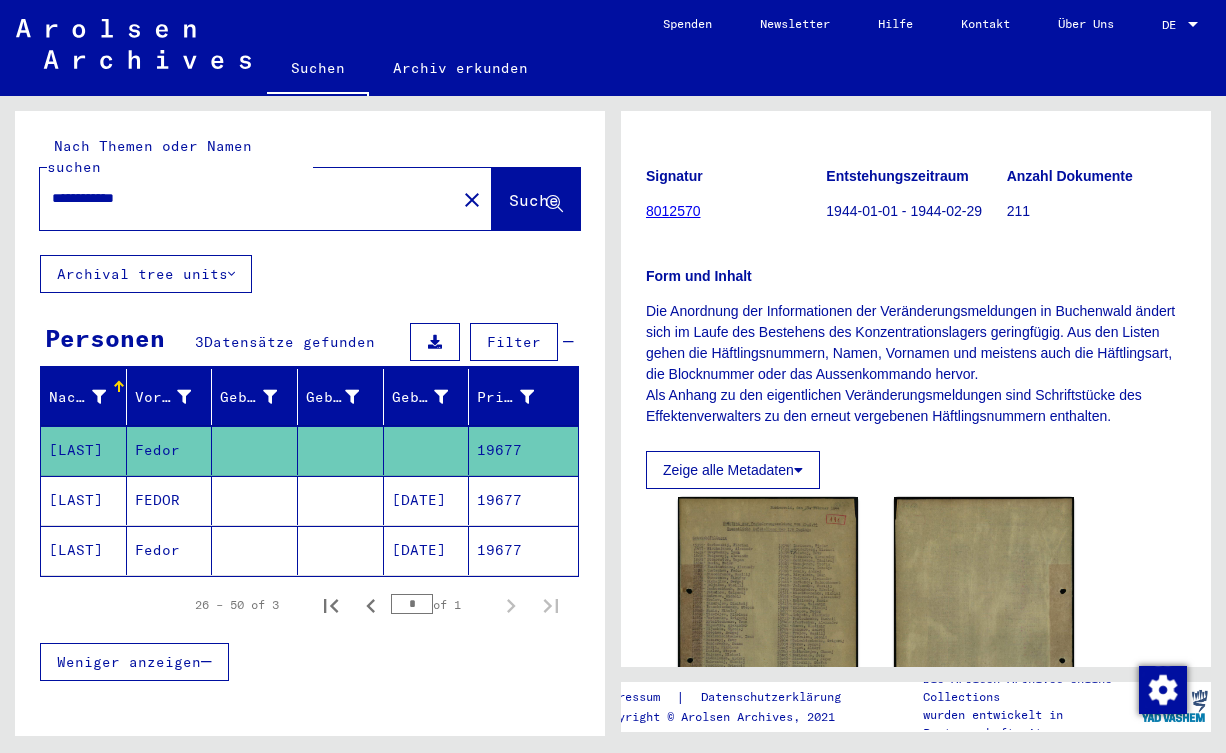 scroll, scrollTop: 324, scrollLeft: 0, axis: vertical 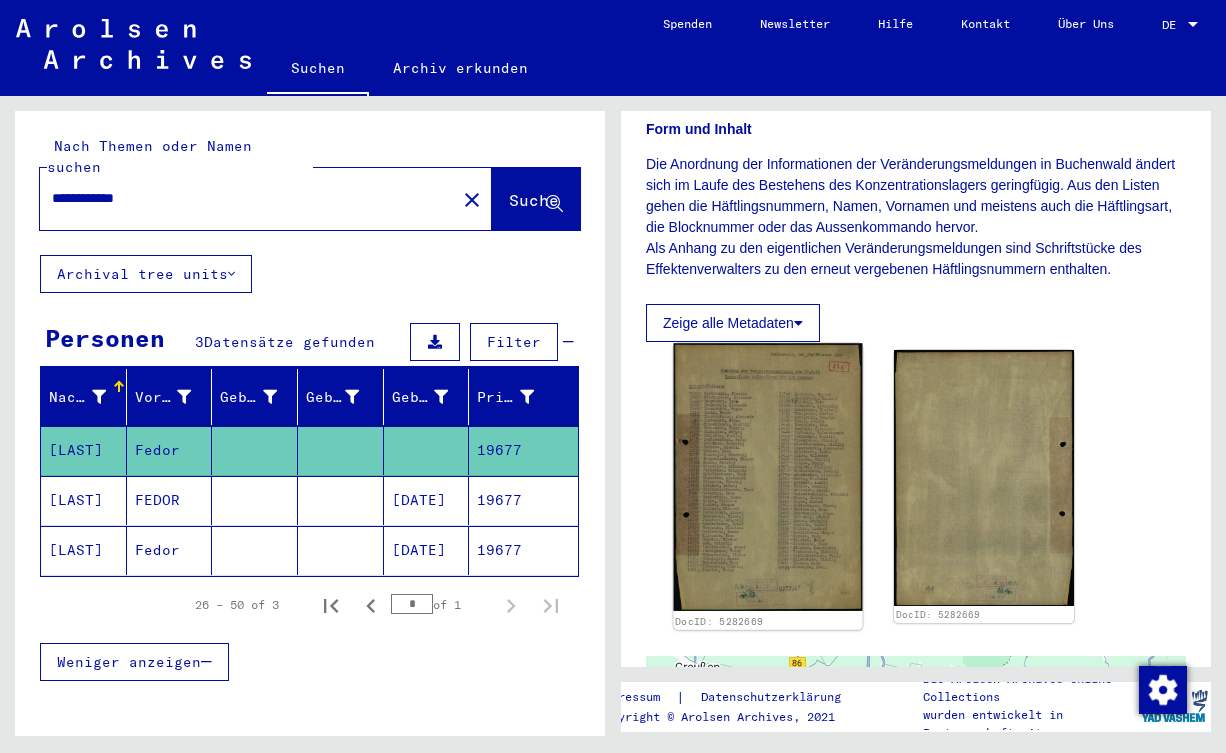 click 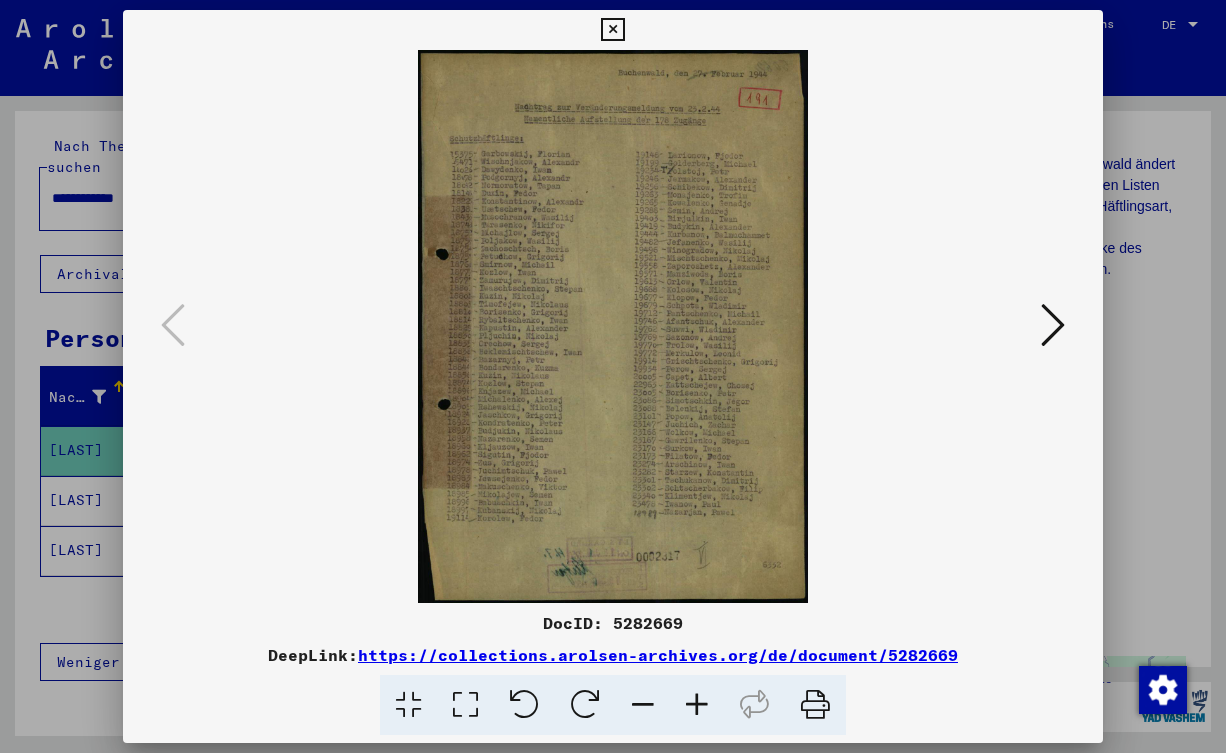 click on "https://collections.arolsen-archives.org/de/document/5282669" at bounding box center [658, 655] 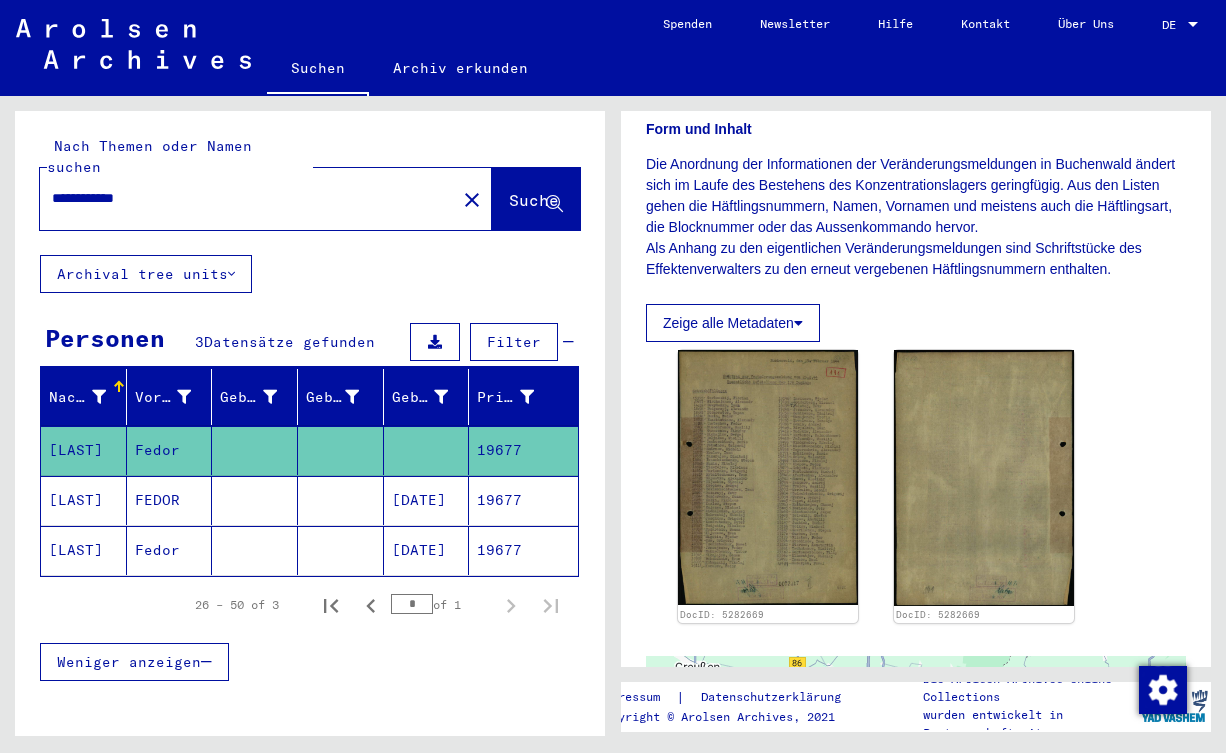 scroll, scrollTop: 0, scrollLeft: 0, axis: both 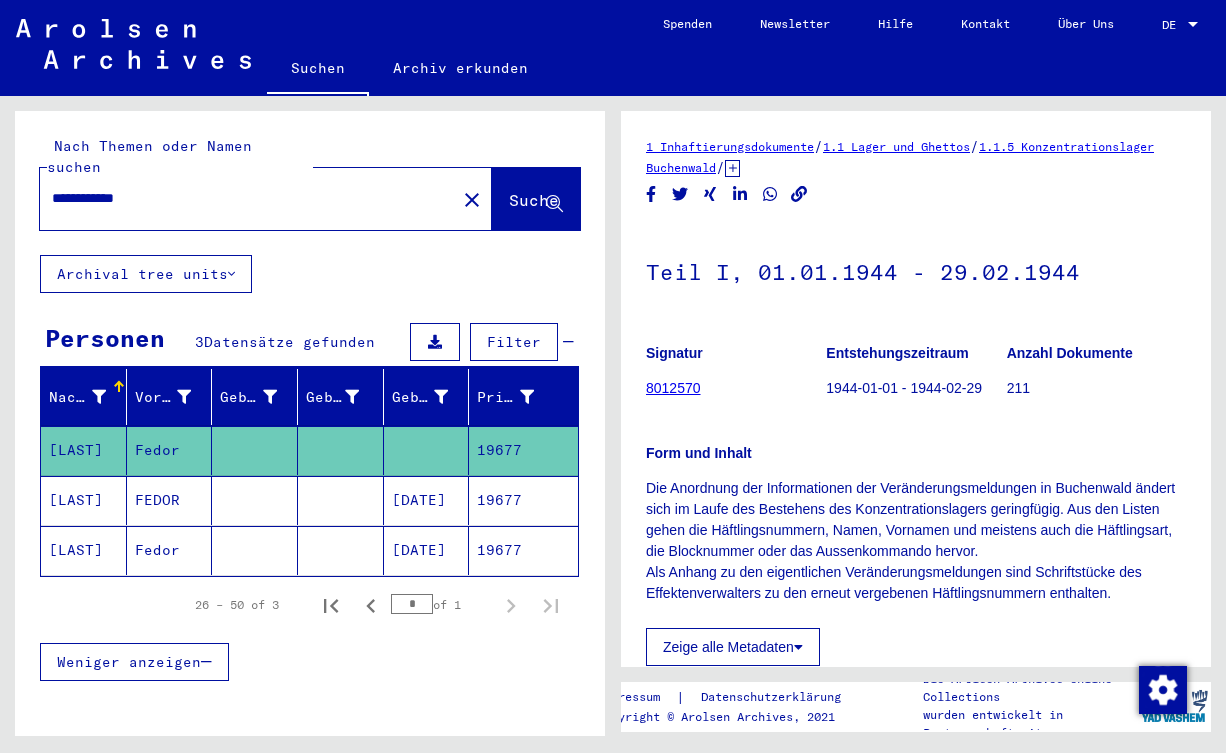 click on "1.1 Lager und Ghettos" 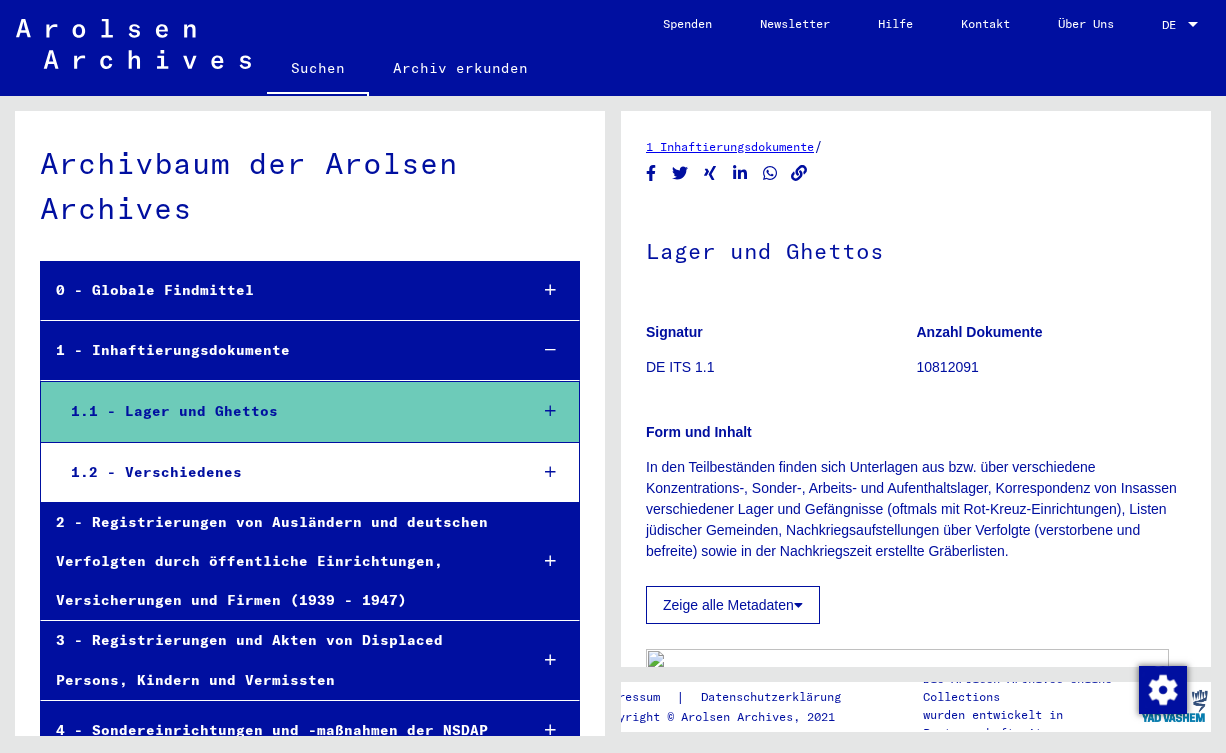 click on "1.1 - Lager und Ghettos" at bounding box center [284, 411] 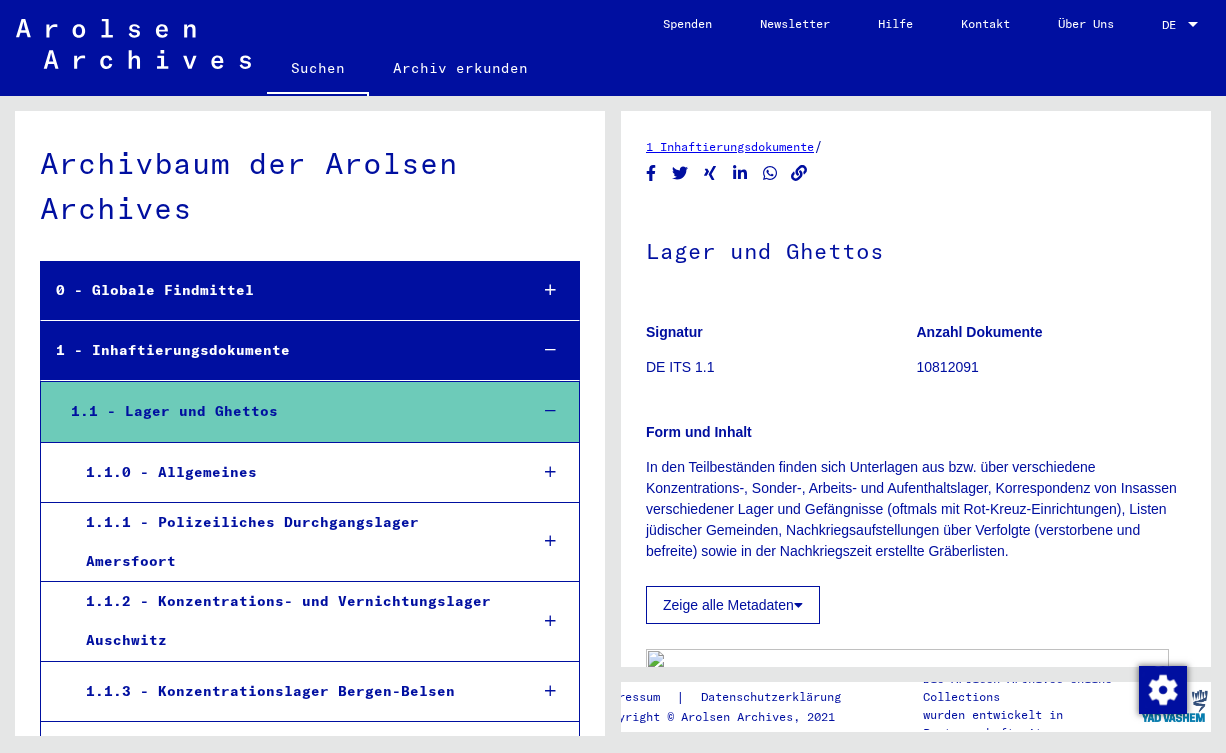 click on "1.1.3 - Konzentrationslager Bergen-Belsen" at bounding box center [291, 691] 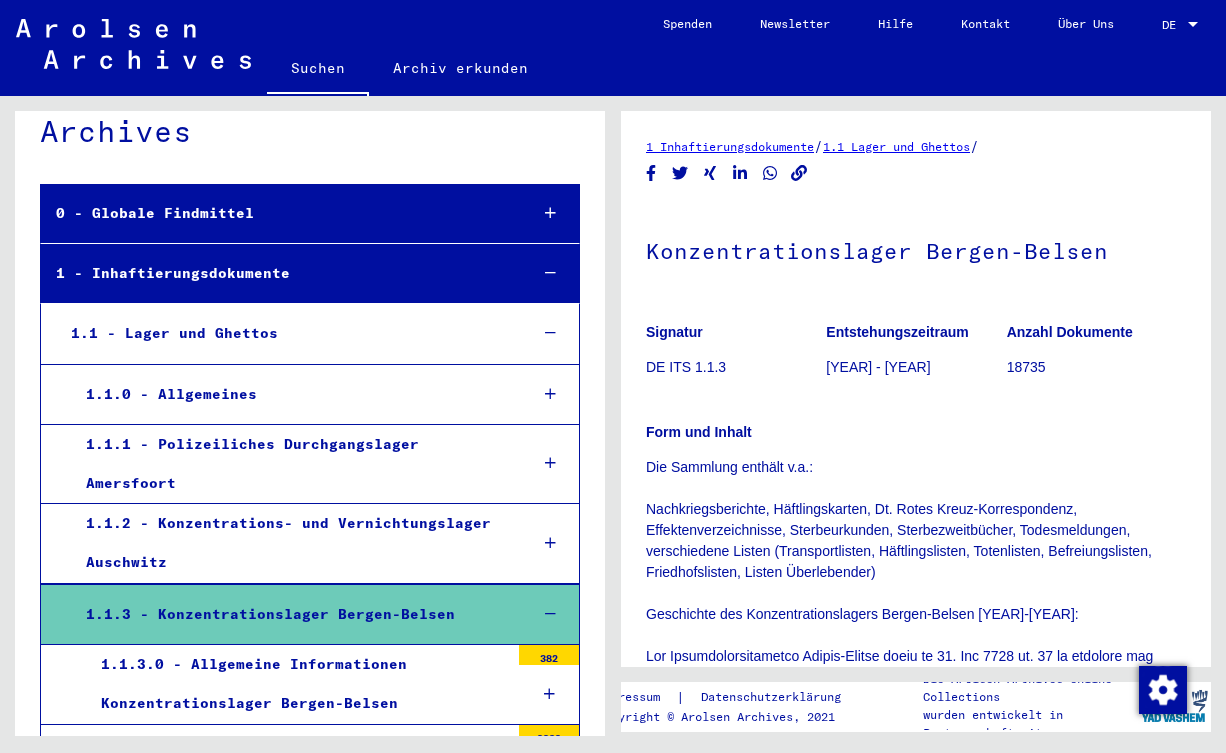 scroll, scrollTop: 108, scrollLeft: 0, axis: vertical 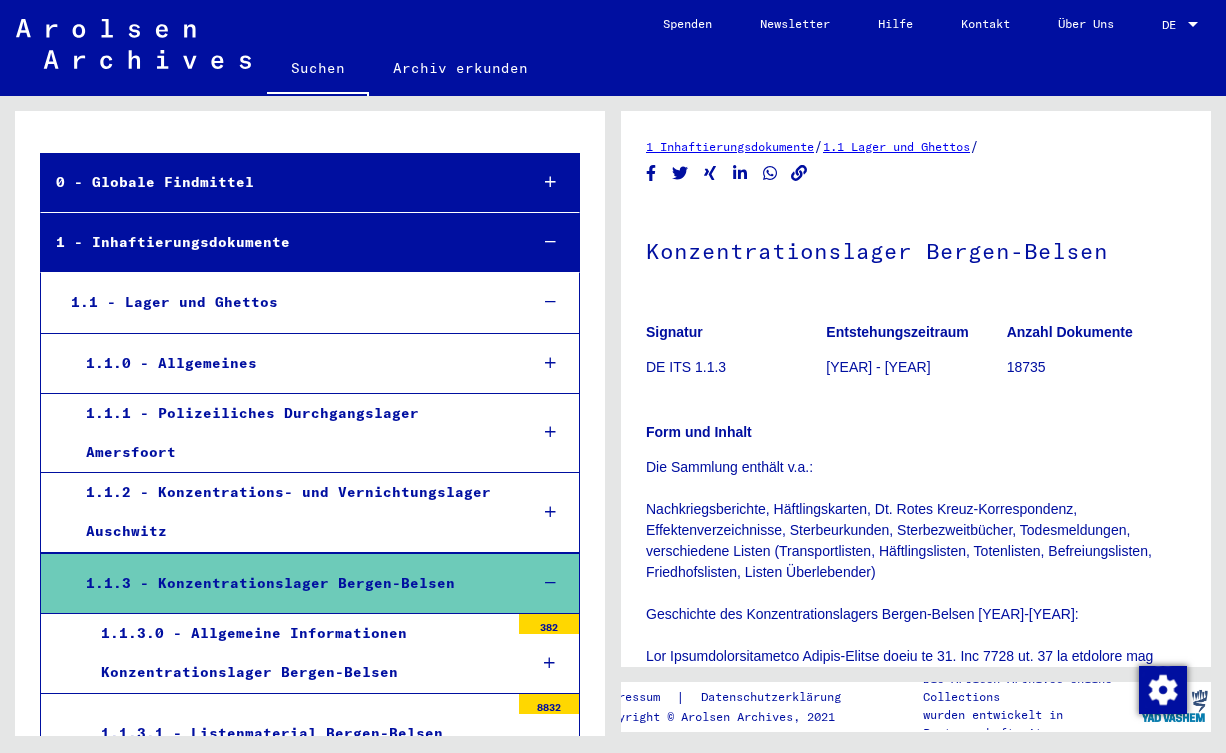click on "1.1.3 - Konzentrationslager Bergen-Belsen" at bounding box center [291, 583] 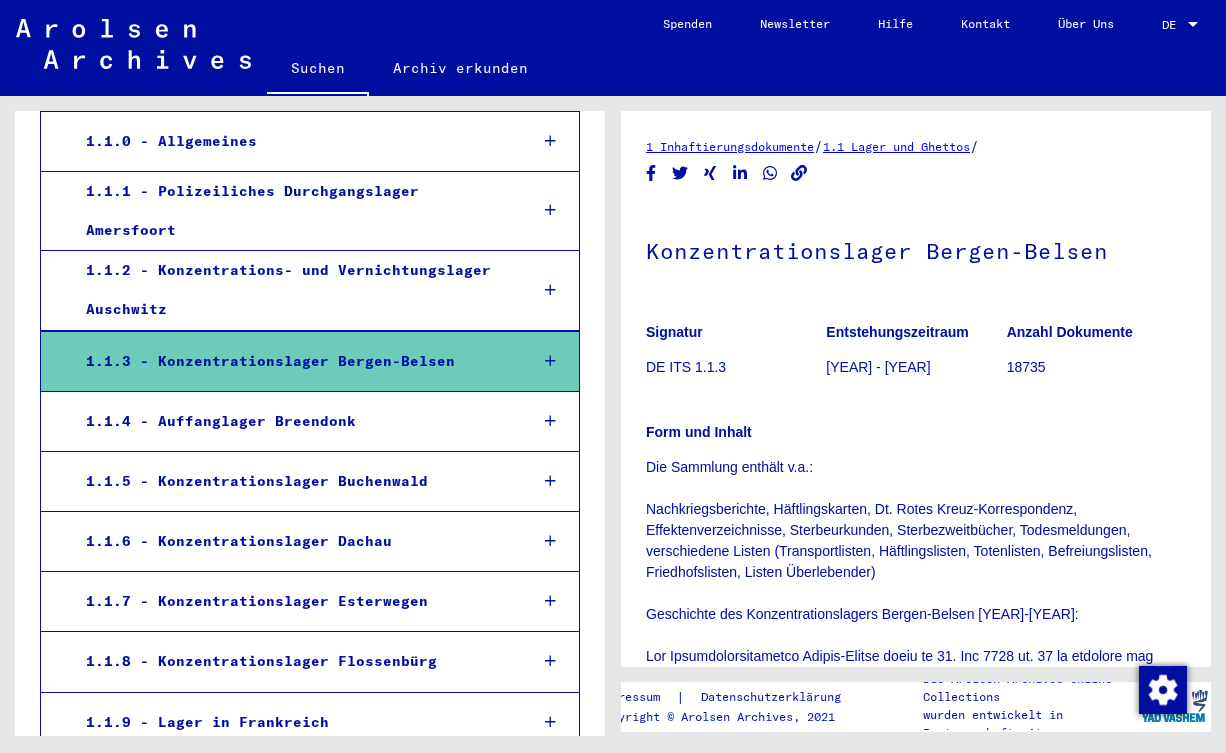 scroll, scrollTop: 432, scrollLeft: 0, axis: vertical 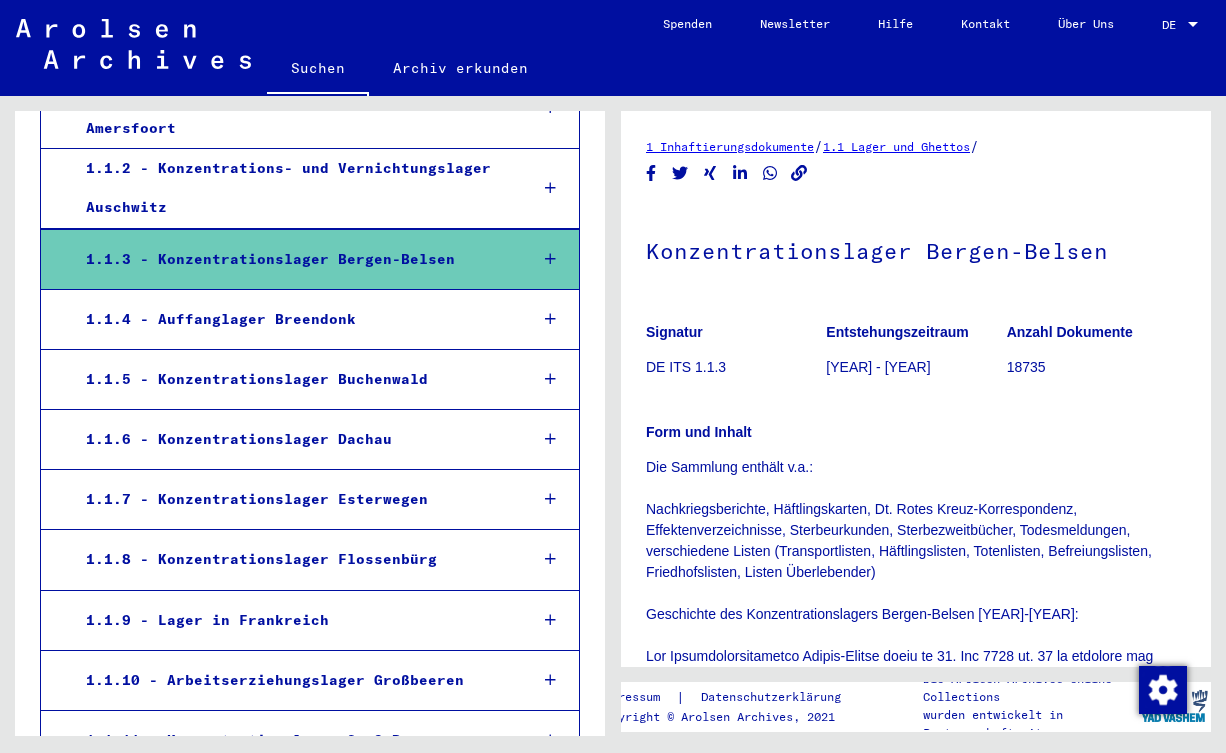 click at bounding box center [550, 259] 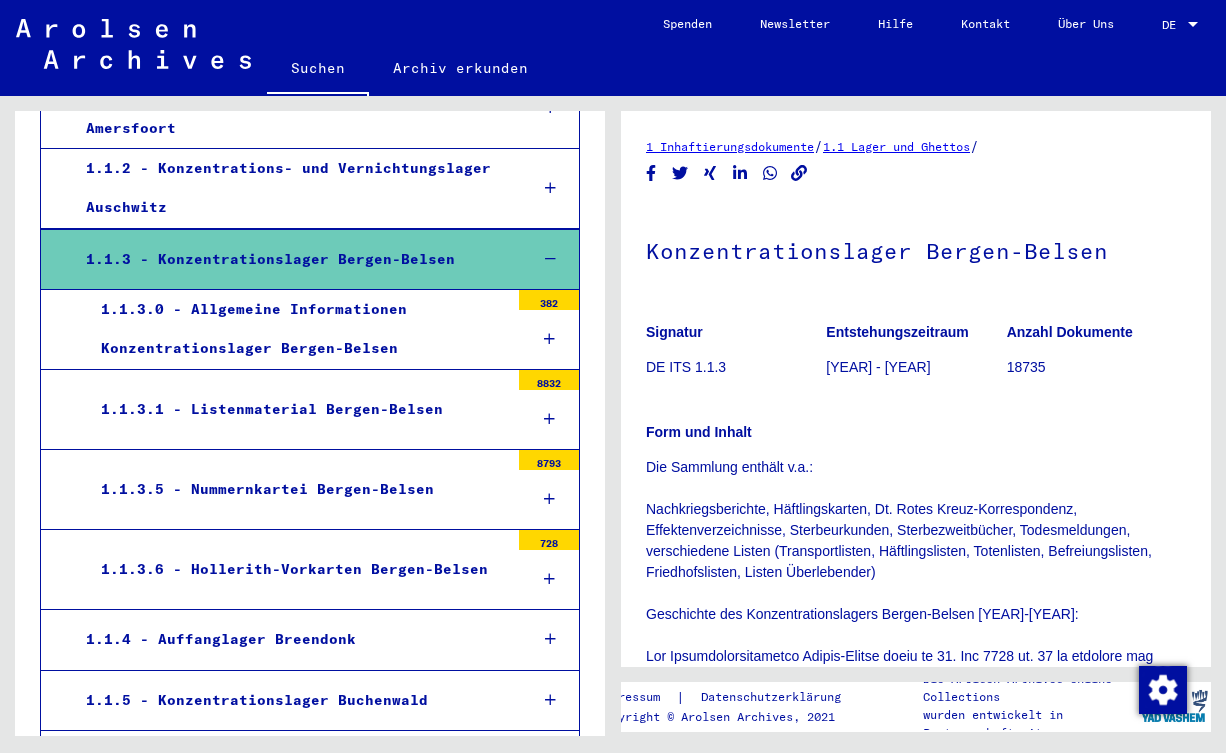 click at bounding box center (550, 259) 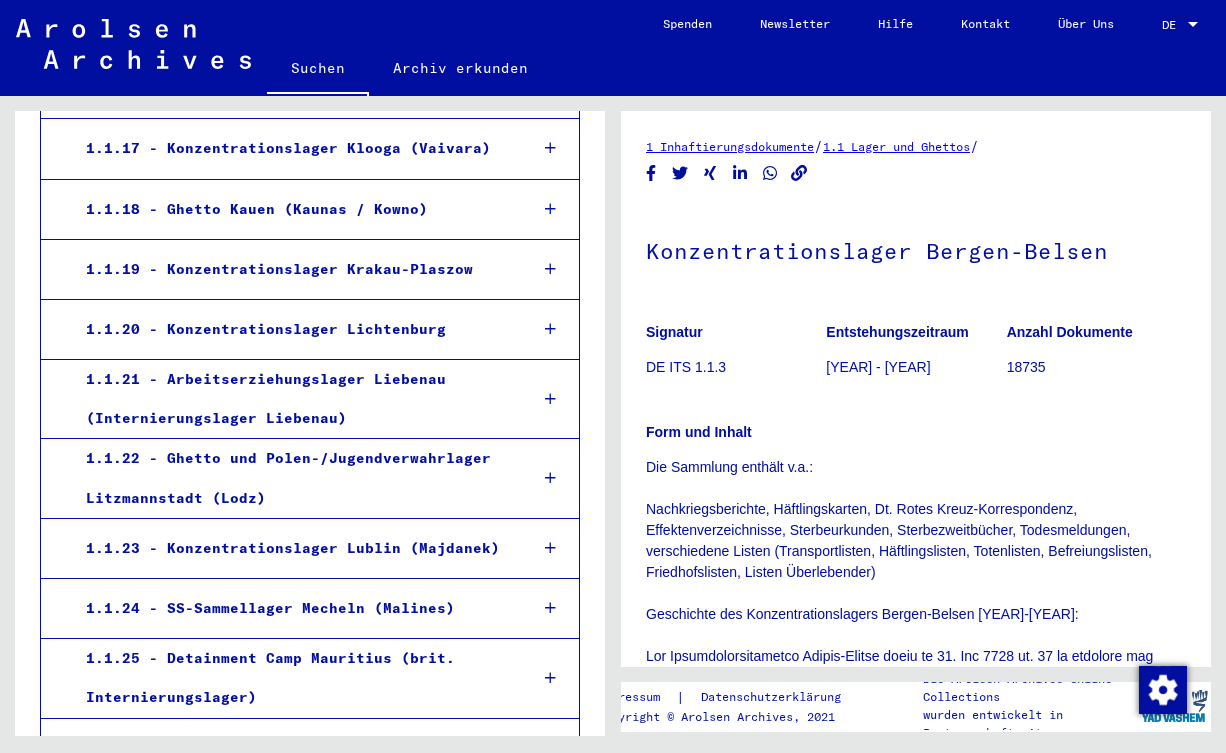 scroll, scrollTop: 1836, scrollLeft: 0, axis: vertical 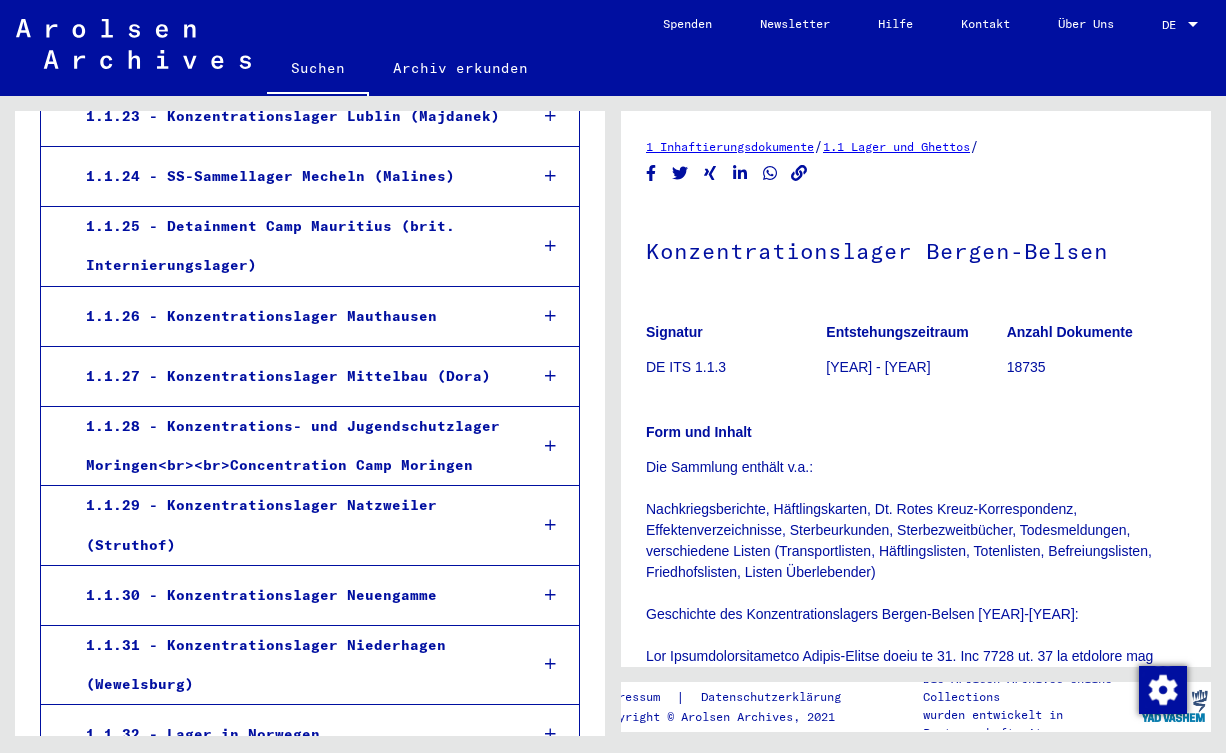 click on "1.1.30 - Konzentrationslager Neuengamme" at bounding box center (291, 595) 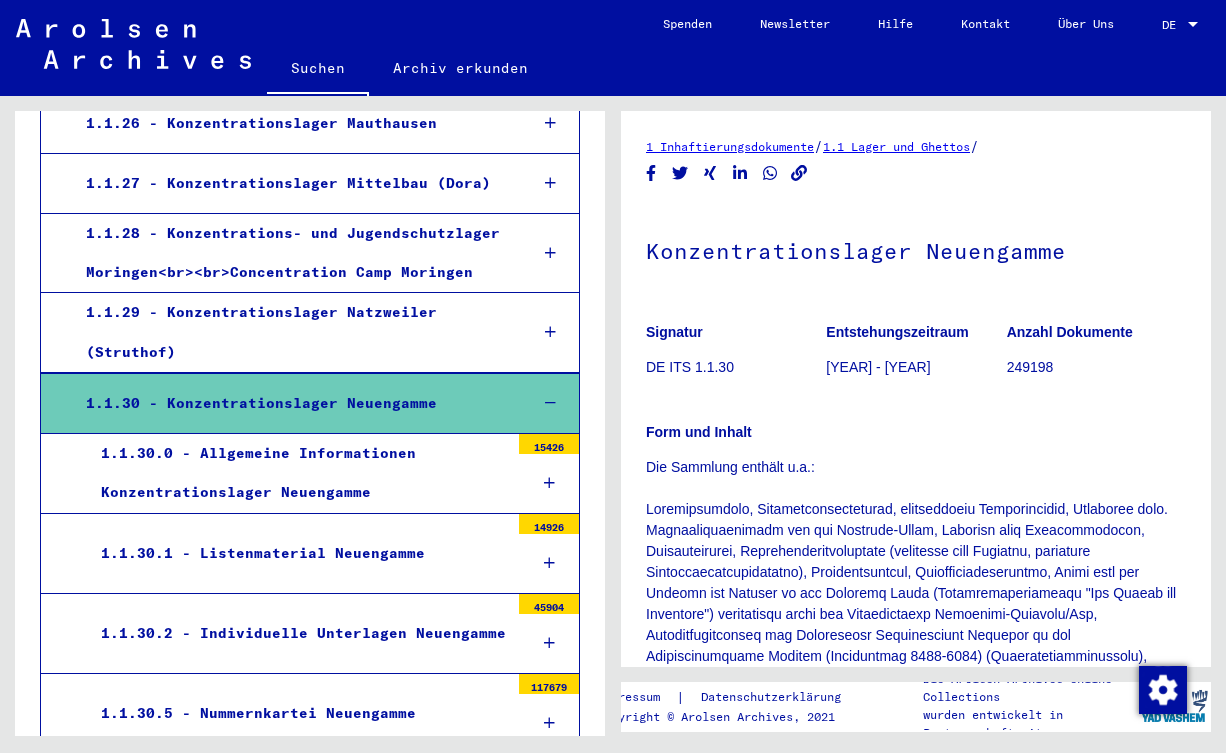 scroll, scrollTop: 2159, scrollLeft: 0, axis: vertical 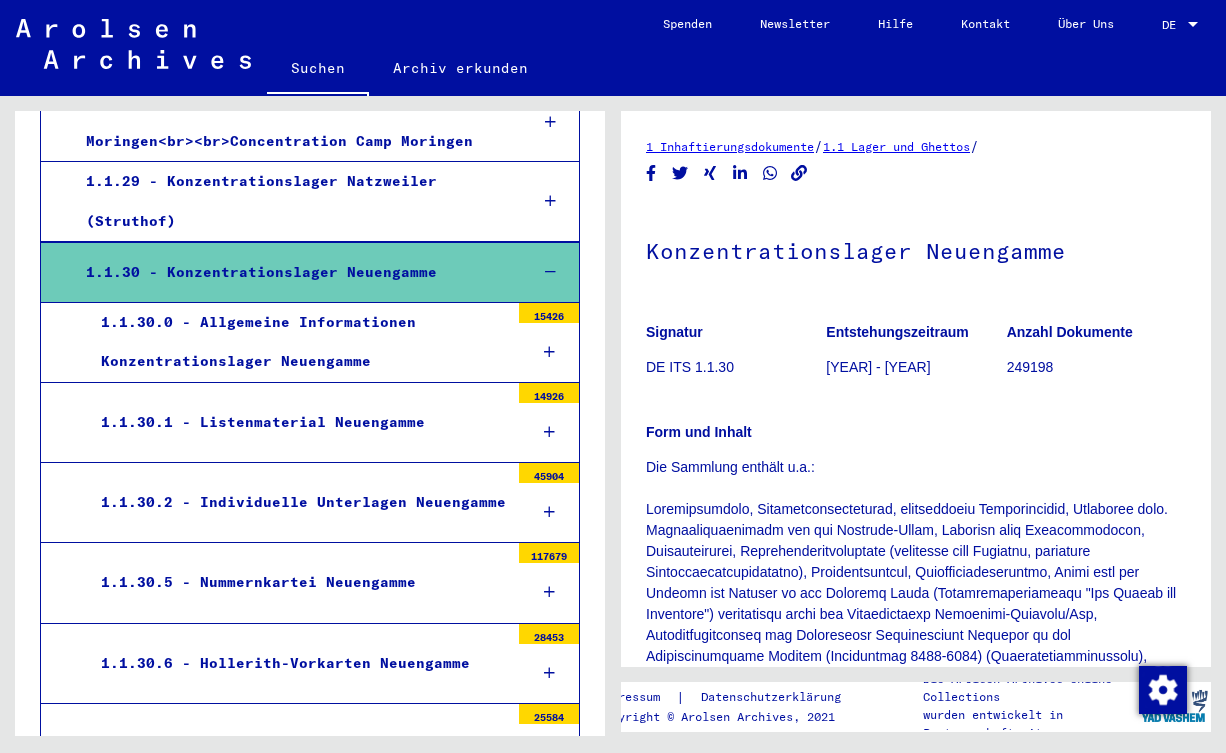 click on "1.1.30.1 - Listenmaterial Neuengamme" at bounding box center [297, 422] 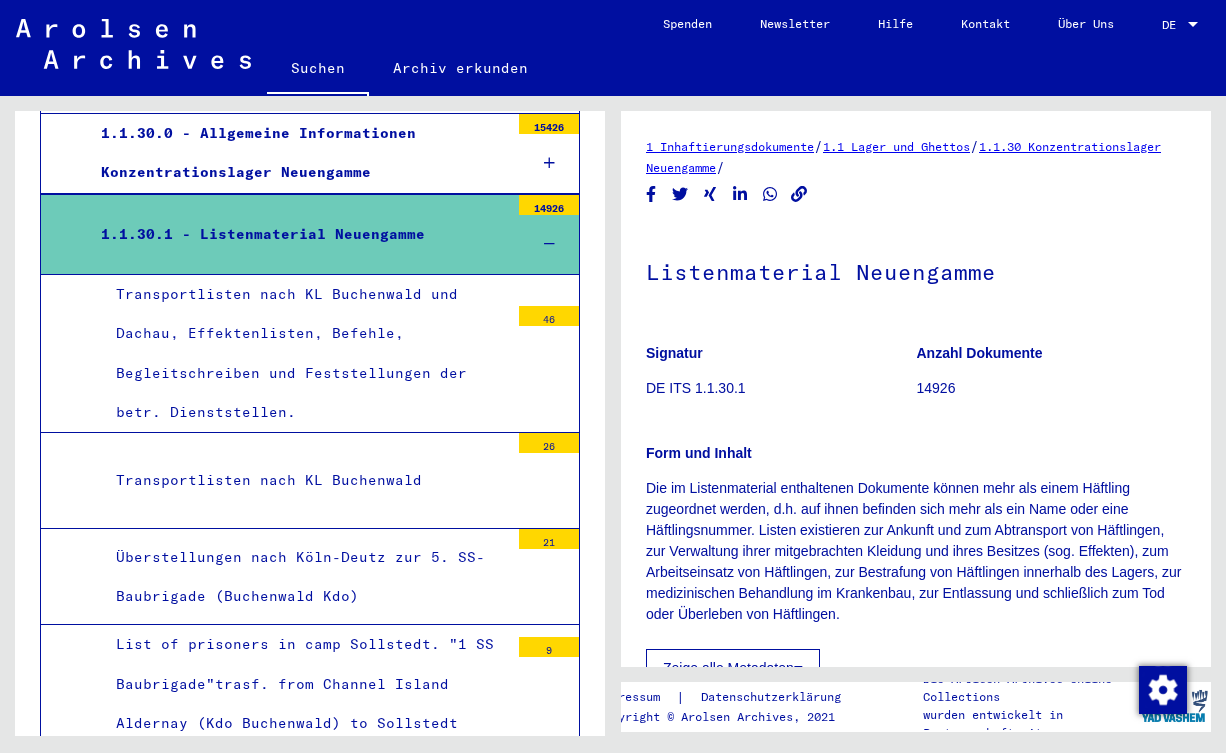 scroll, scrollTop: 2483, scrollLeft: 0, axis: vertical 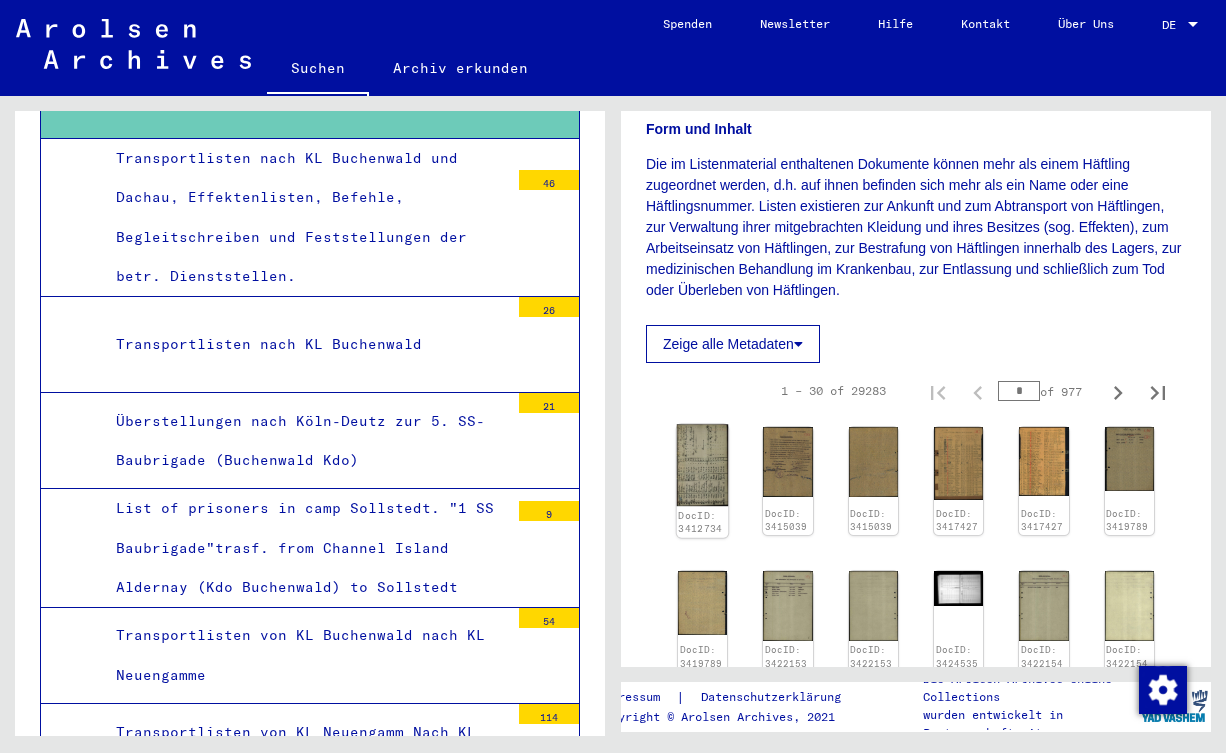 click 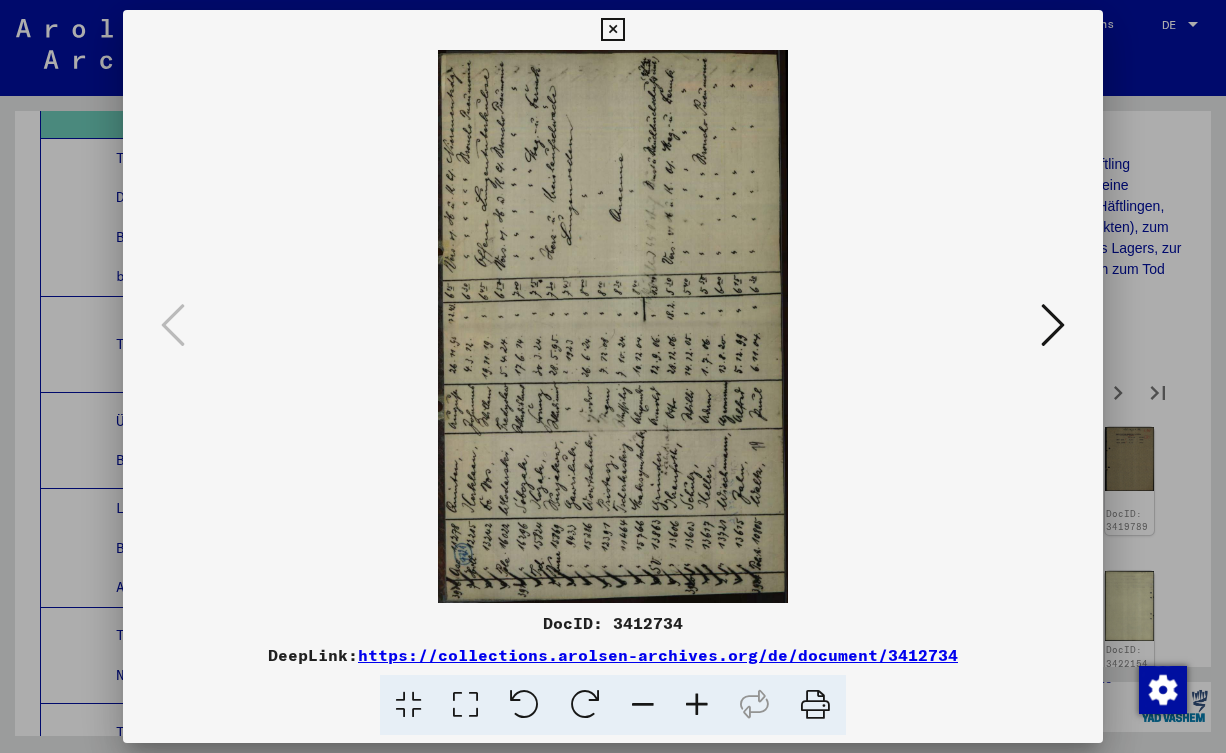 click on "https://collections.arolsen-archives.org/de/document/3412734" at bounding box center [658, 655] 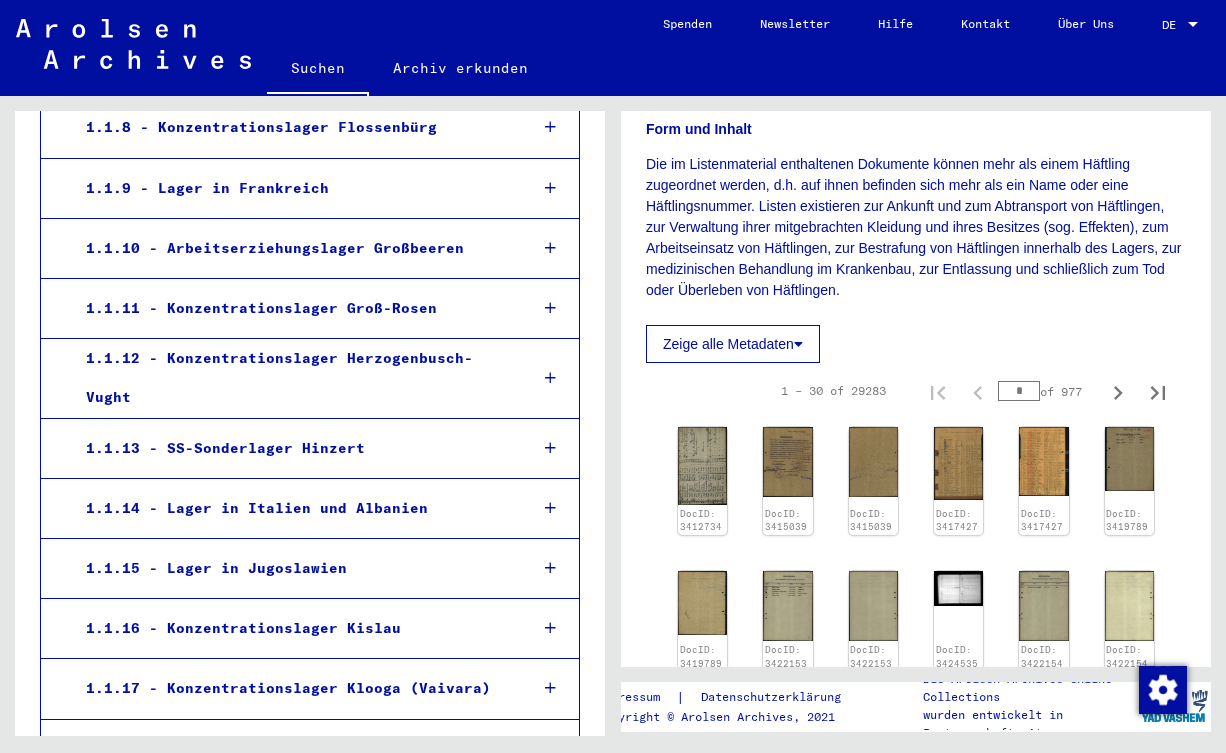 scroll, scrollTop: 323, scrollLeft: 0, axis: vertical 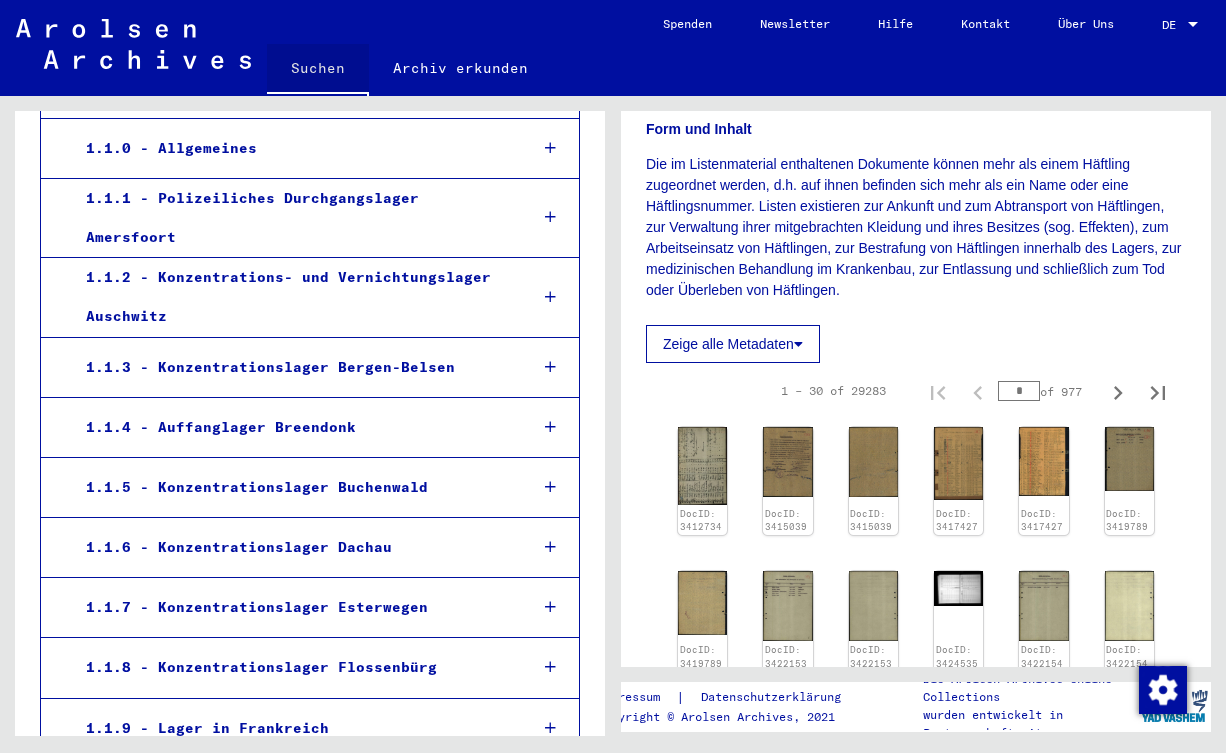 click on "Suchen" 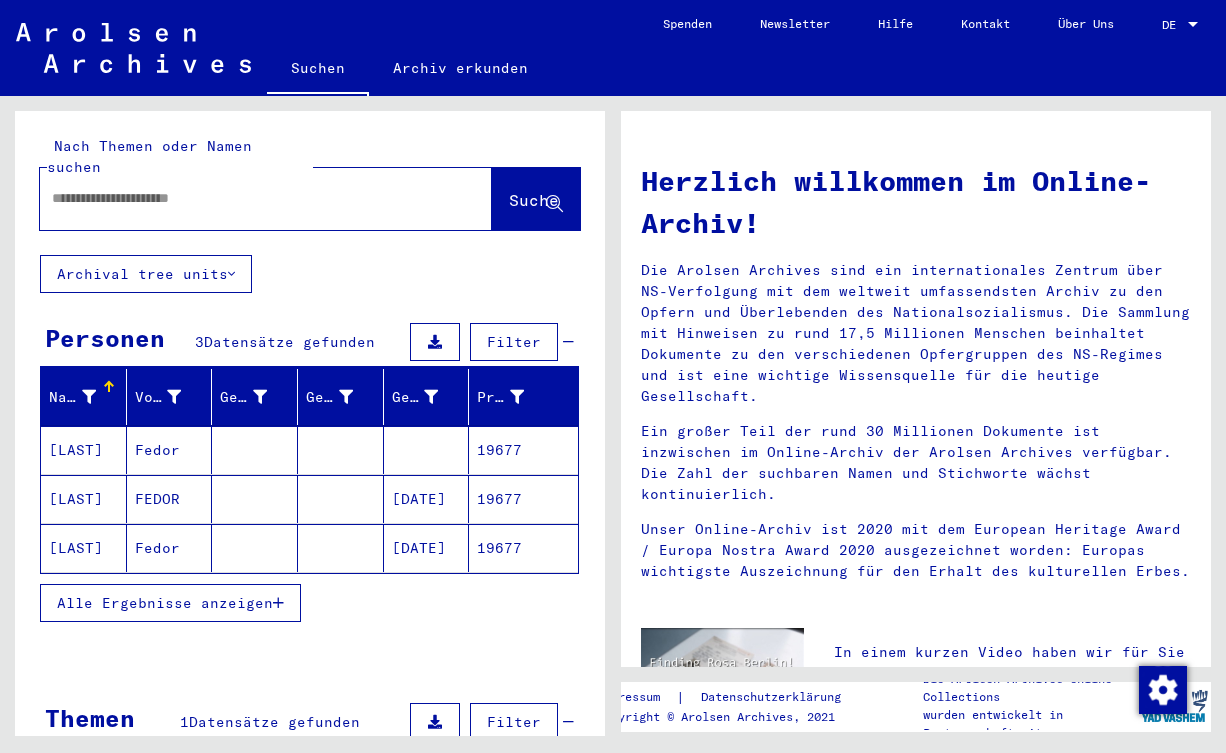click at bounding box center (242, 198) 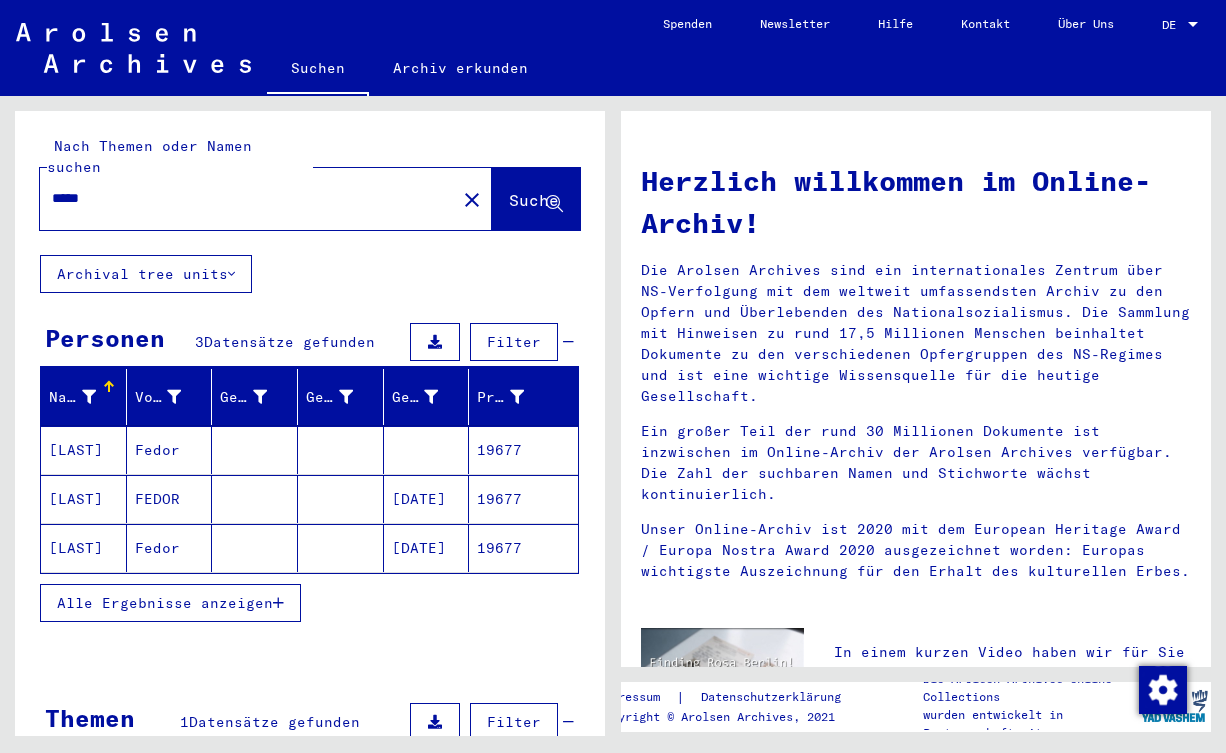 type on "*****" 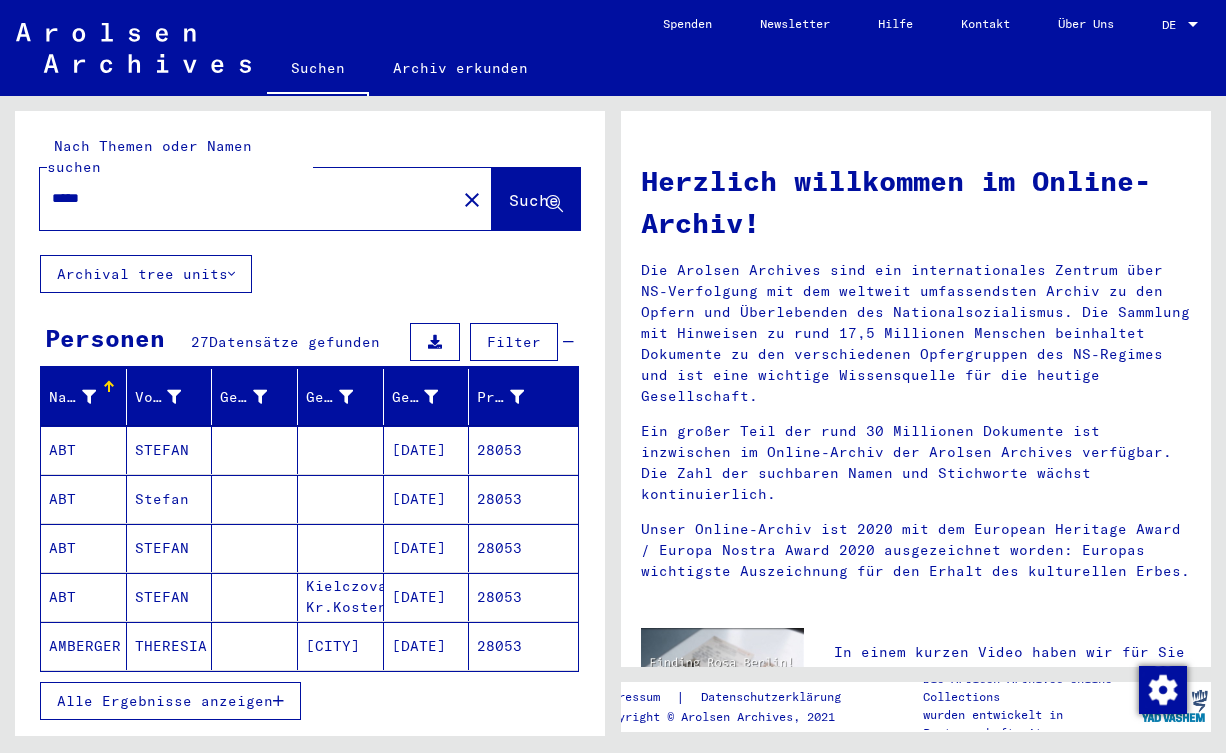 click on "Alle Ergebnisse anzeigen" at bounding box center [170, 701] 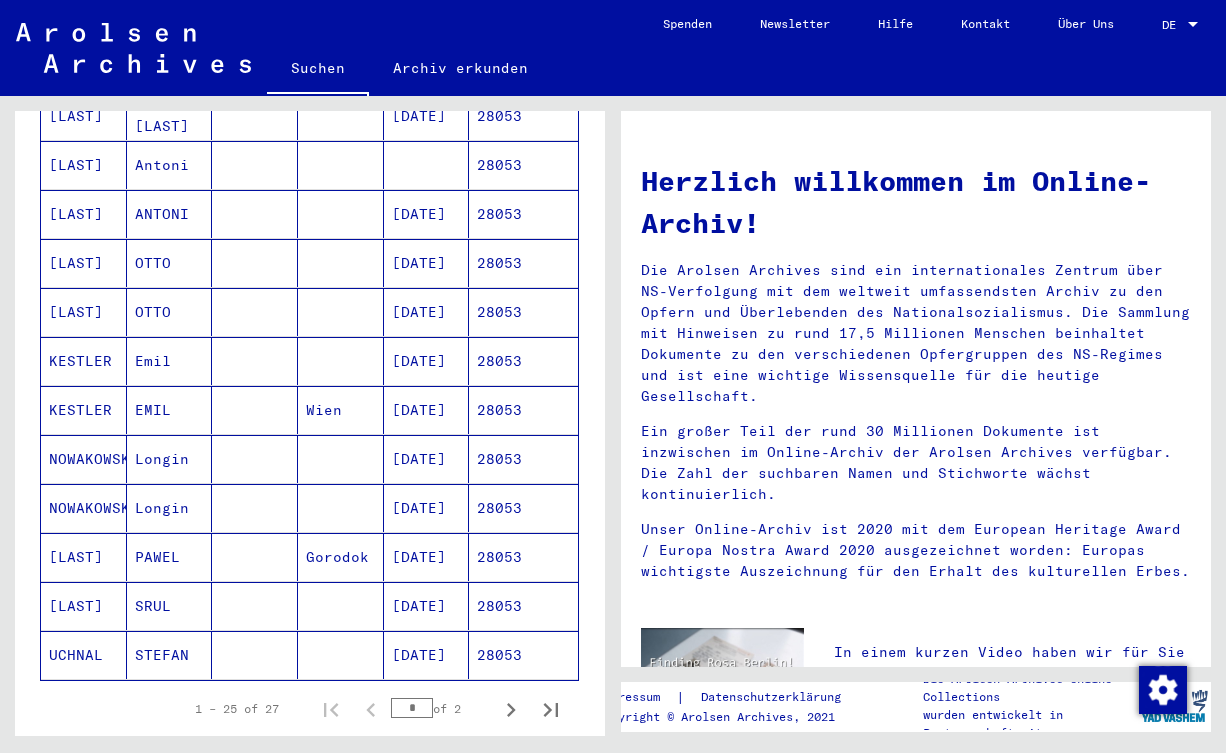 scroll, scrollTop: 972, scrollLeft: 0, axis: vertical 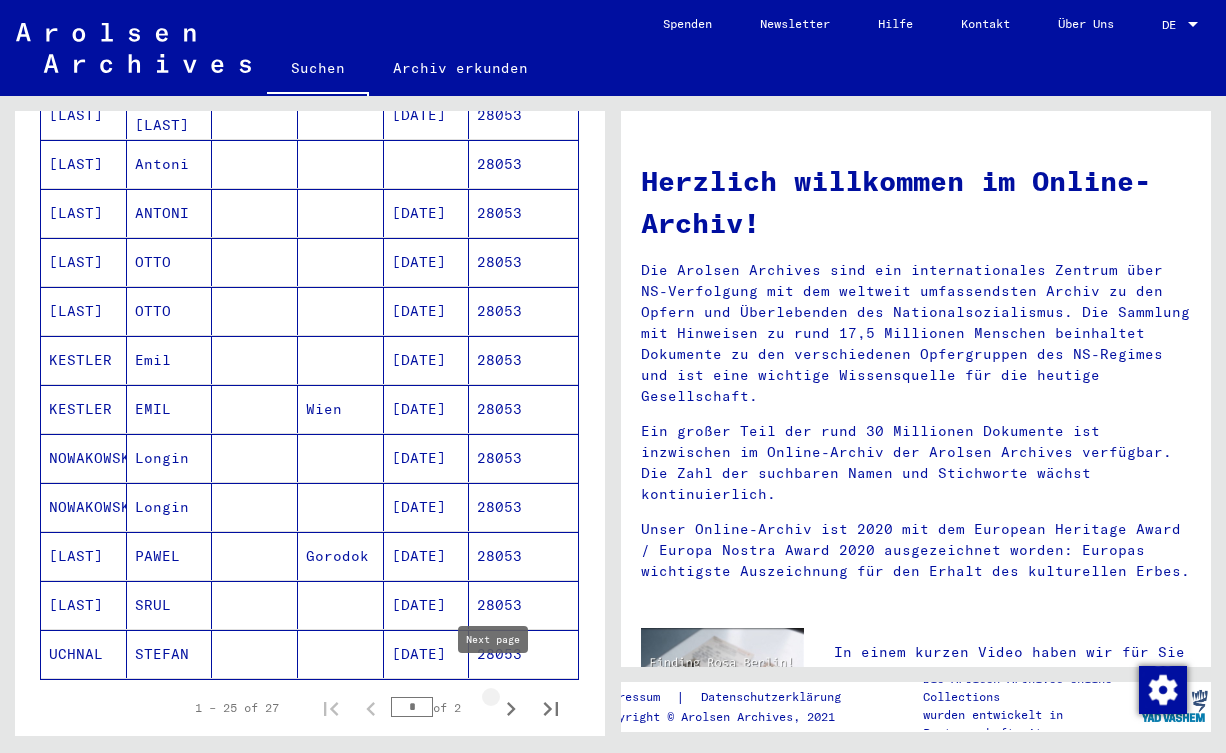 click 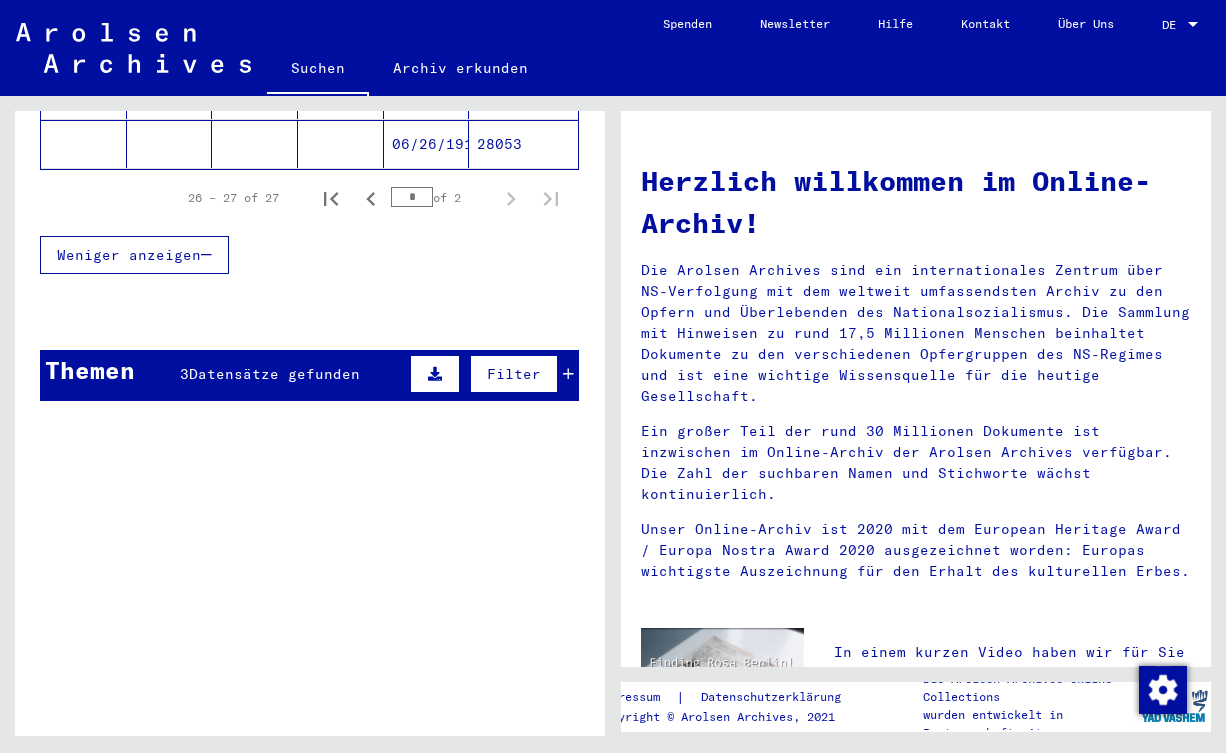 scroll, scrollTop: 0, scrollLeft: 0, axis: both 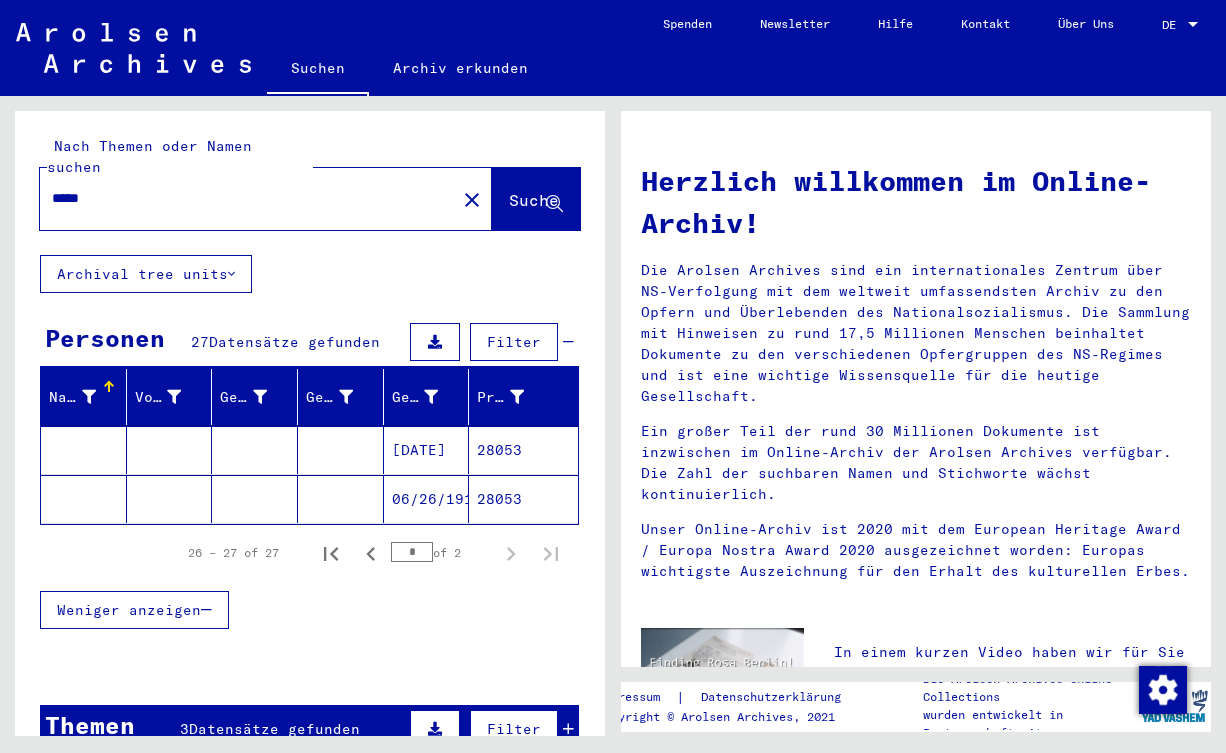 click on "[DATE]" at bounding box center (427, 499) 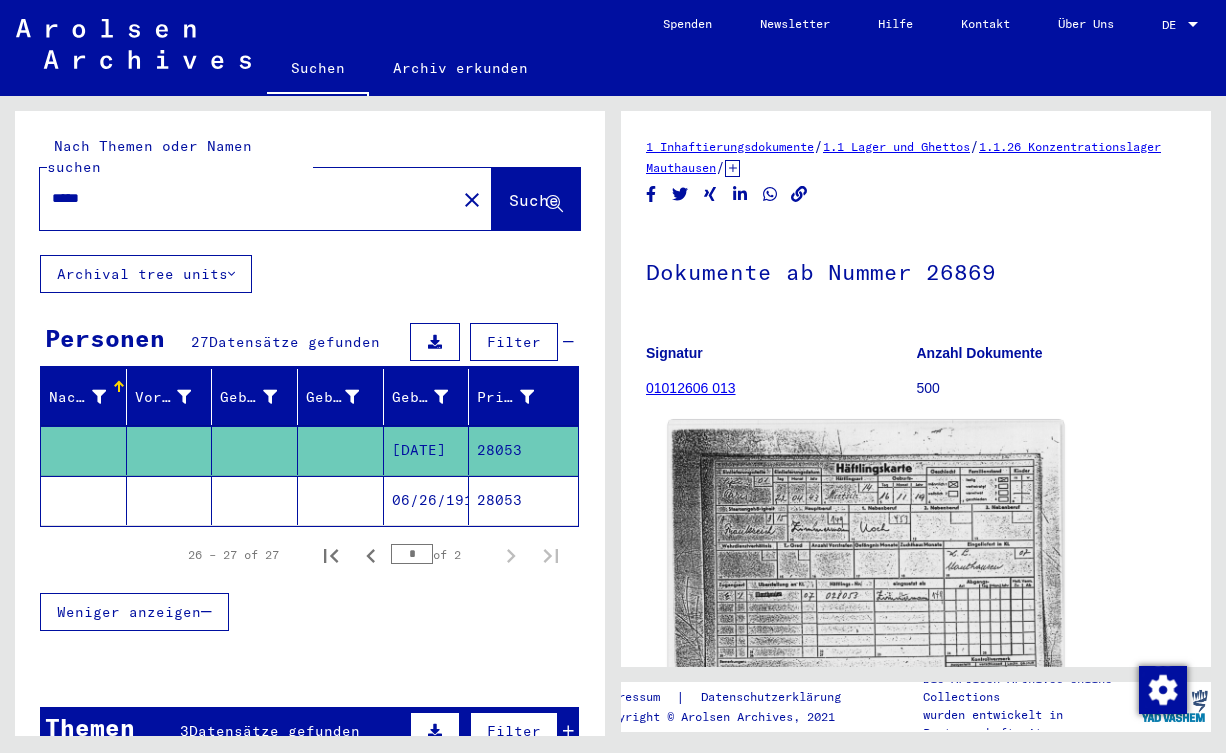 click 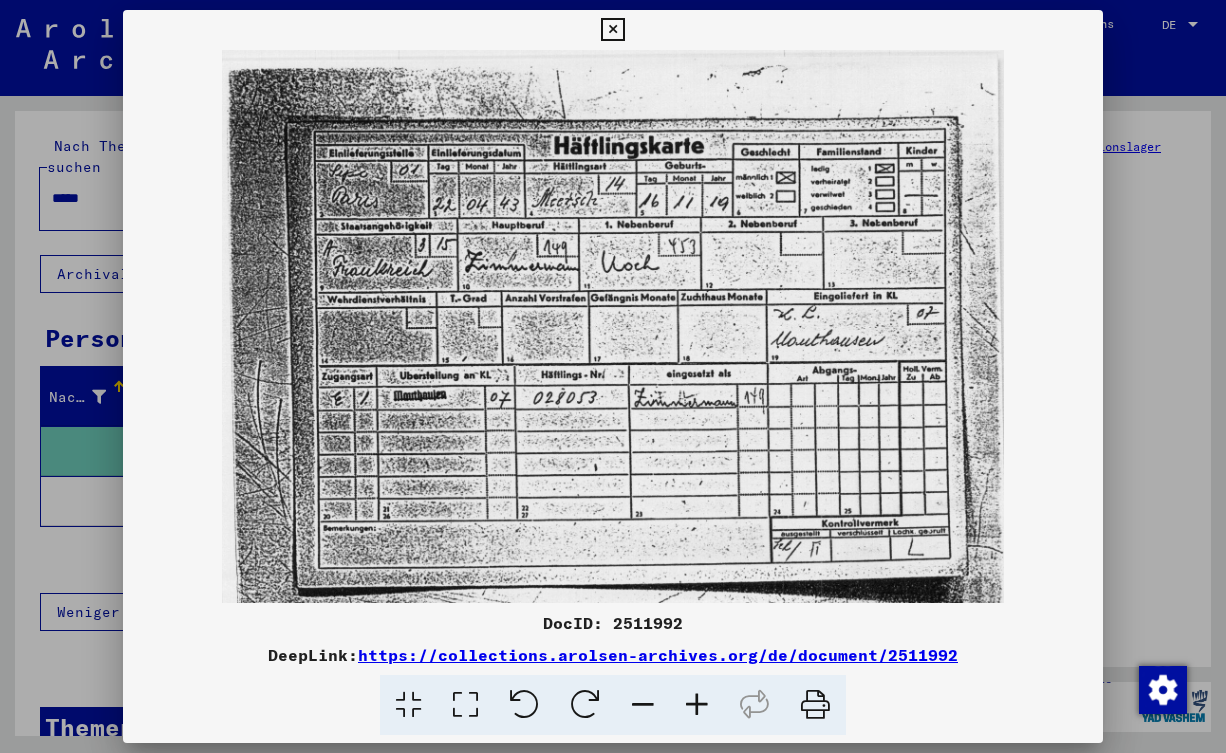 click at bounding box center (697, 705) 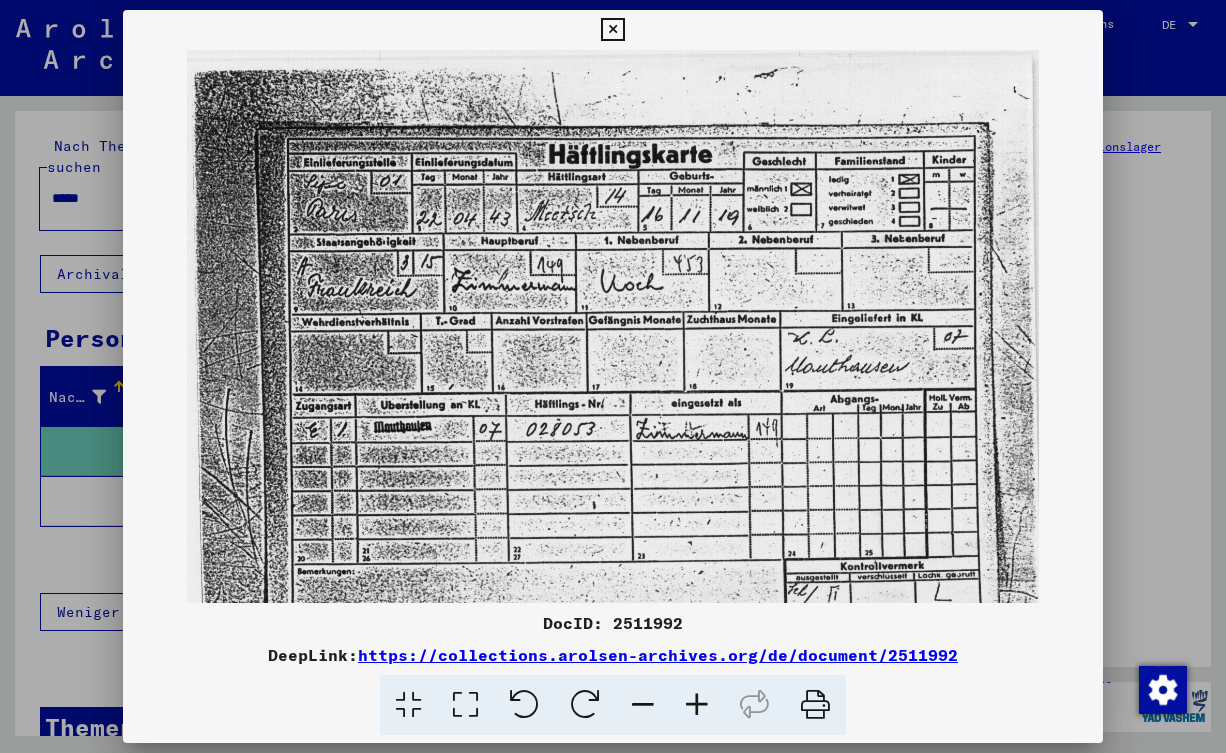 click at bounding box center [613, 376] 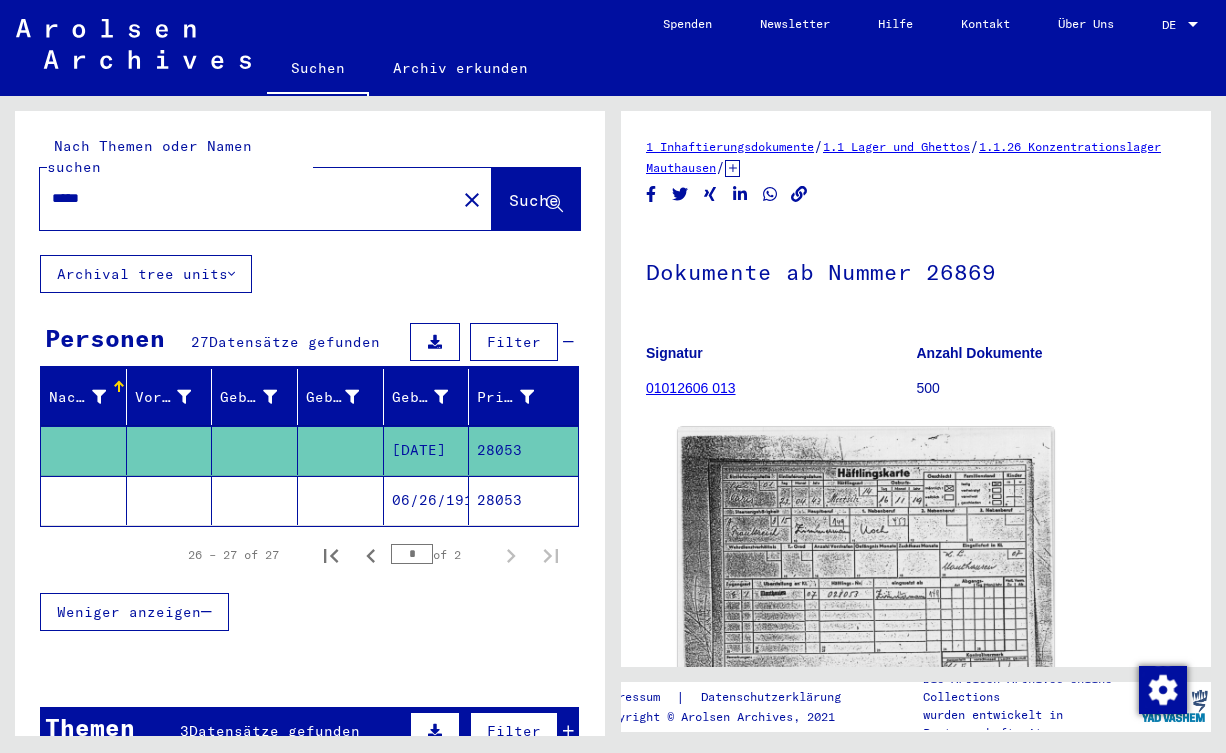 click 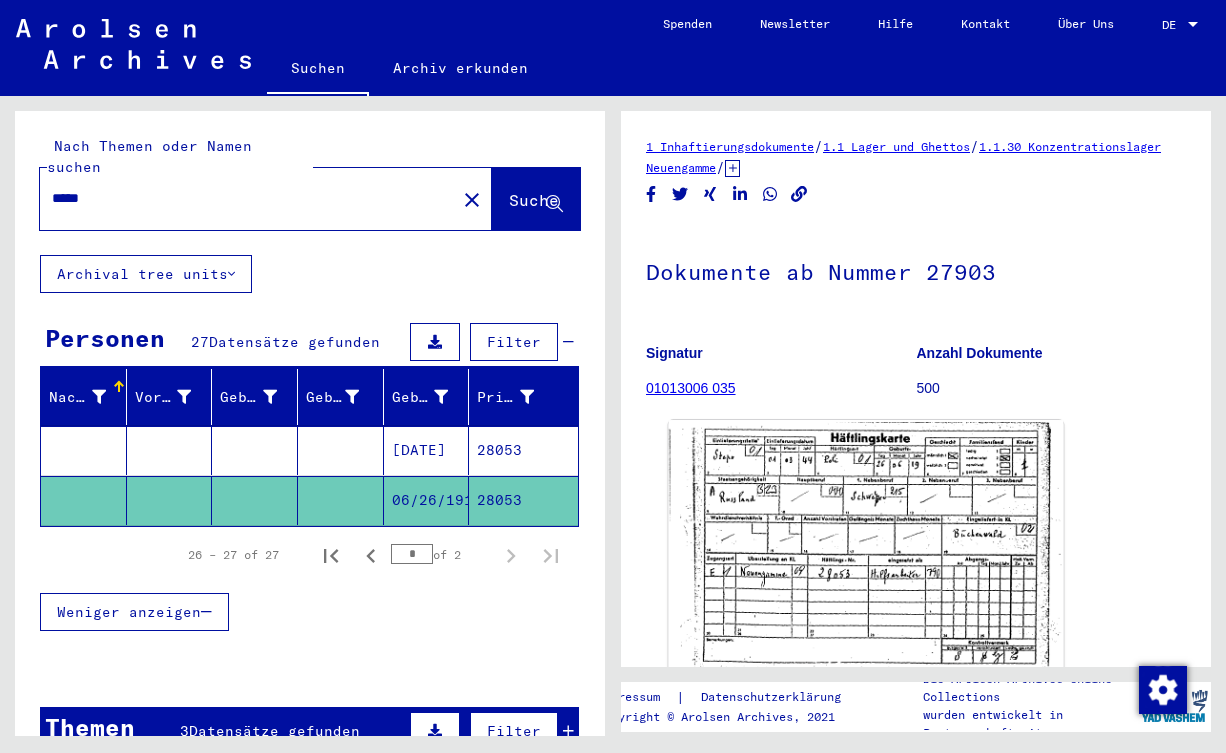 click 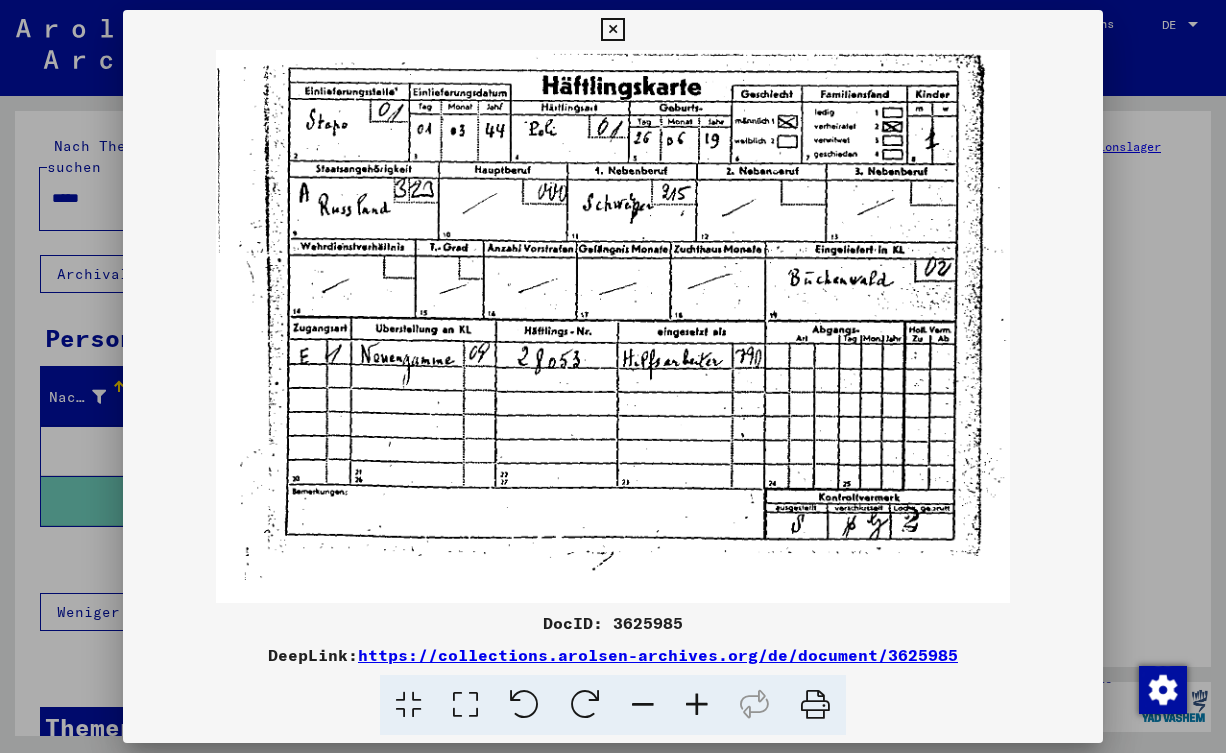 click at bounding box center (613, 376) 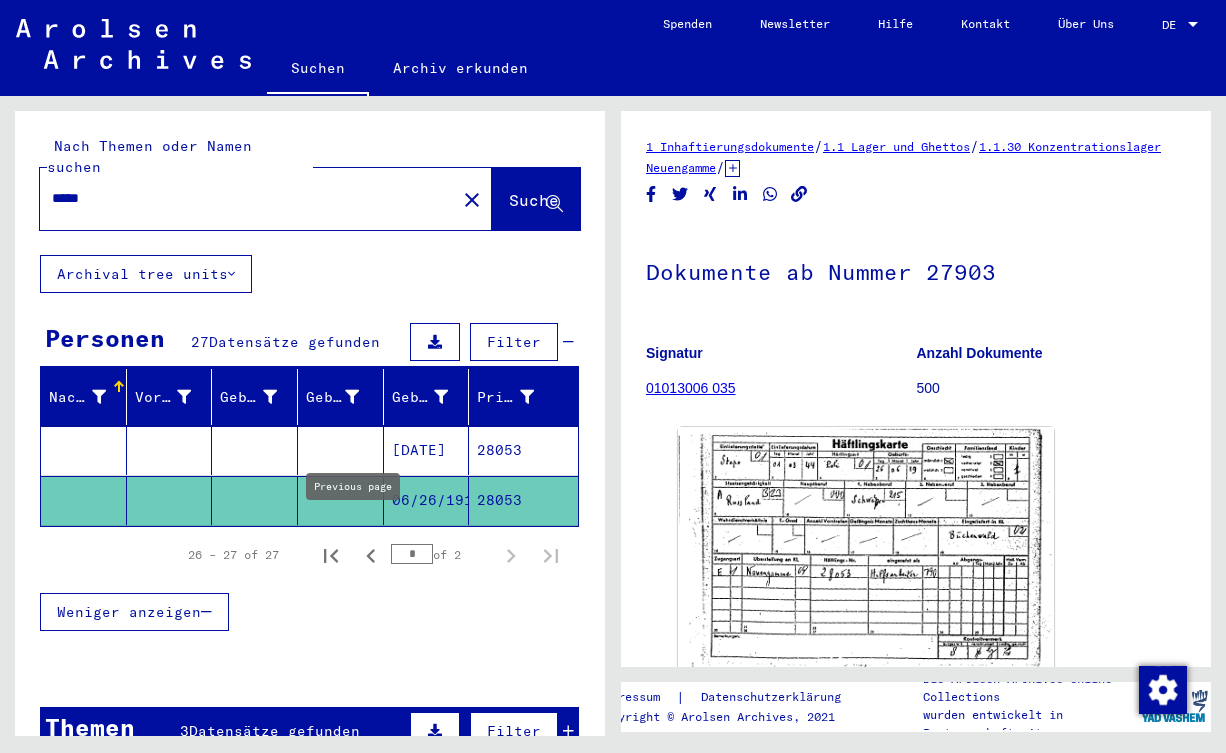 click 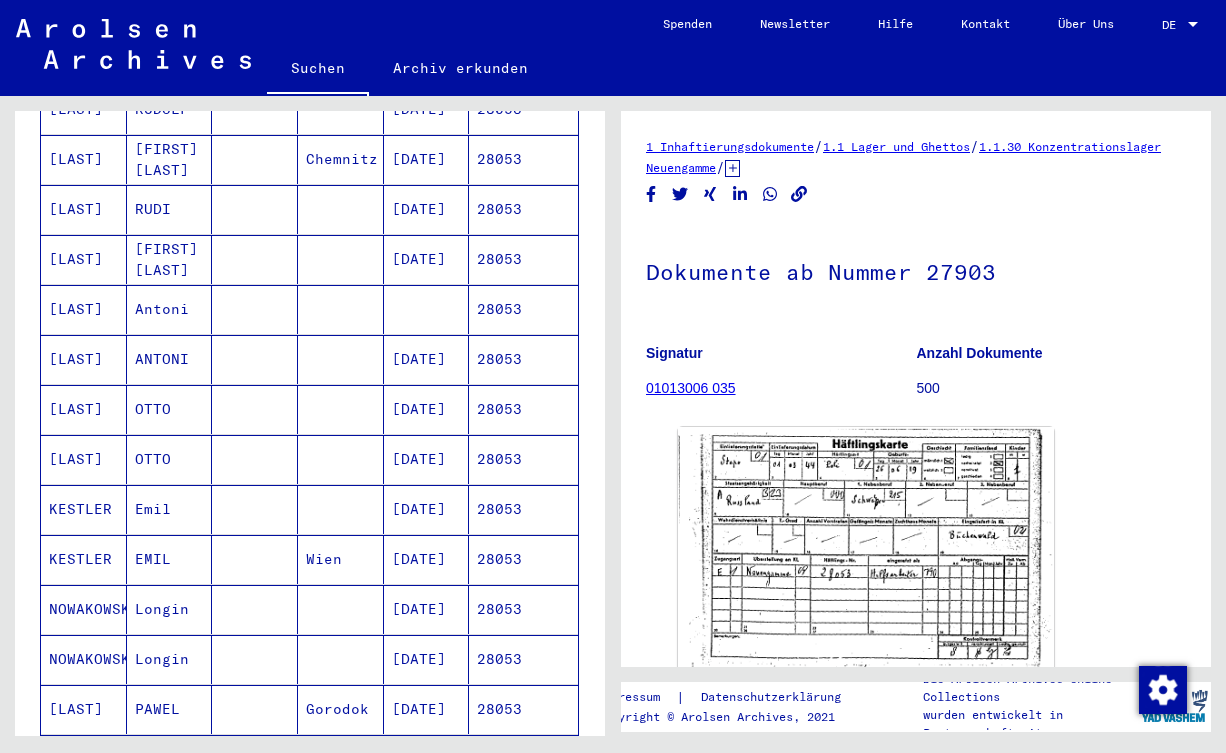 scroll, scrollTop: 864, scrollLeft: 0, axis: vertical 